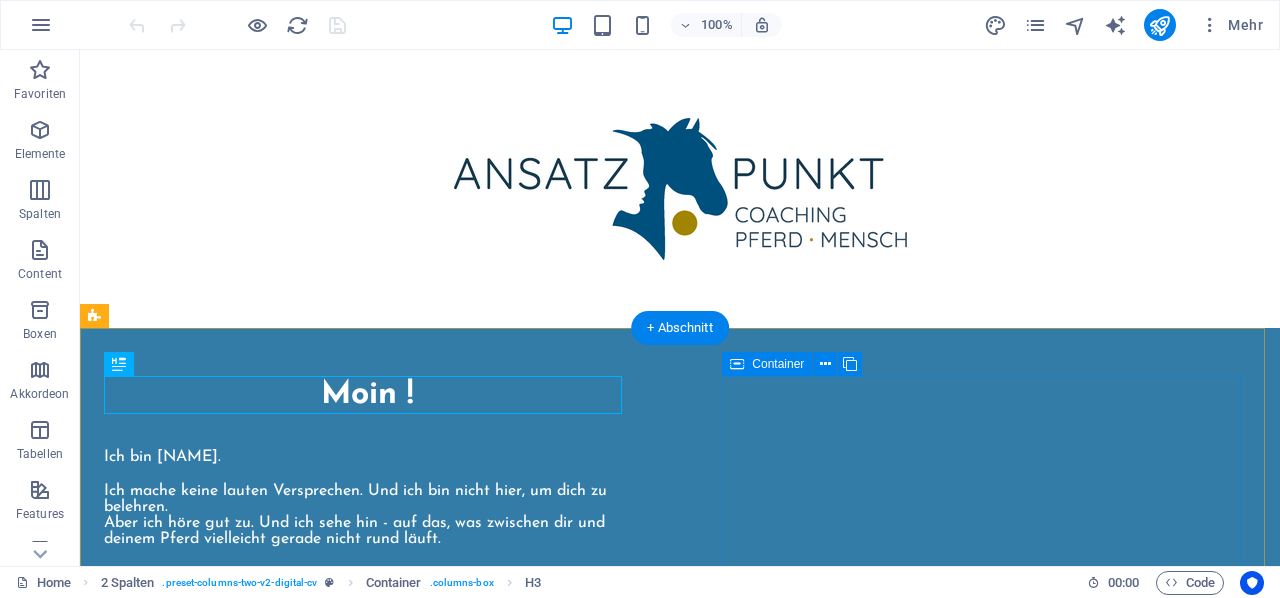 scroll, scrollTop: 0, scrollLeft: 0, axis: both 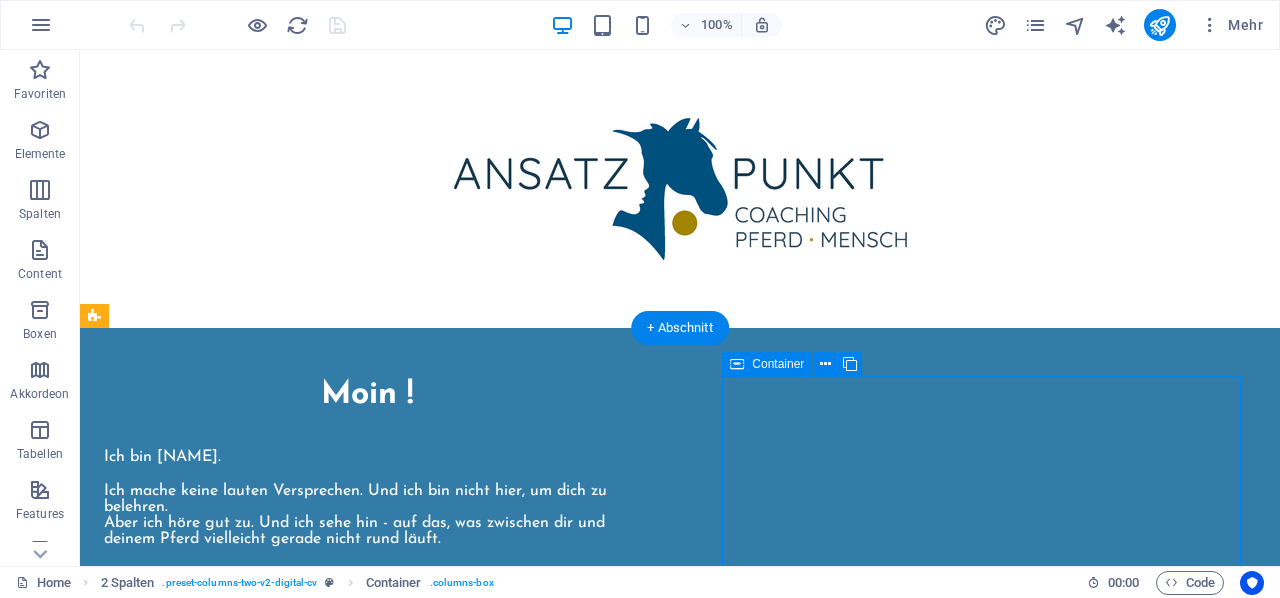 drag, startPoint x: 80, startPoint y: 50, endPoint x: 903, endPoint y: 453, distance: 916.3722 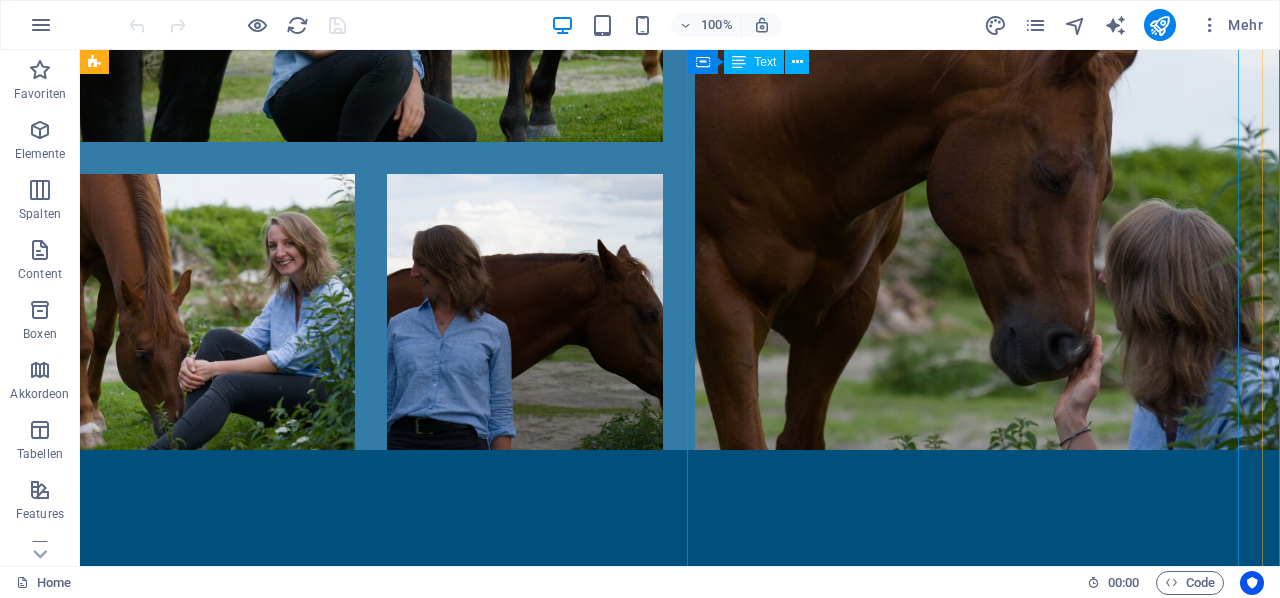 scroll, scrollTop: 2896, scrollLeft: 1, axis: both 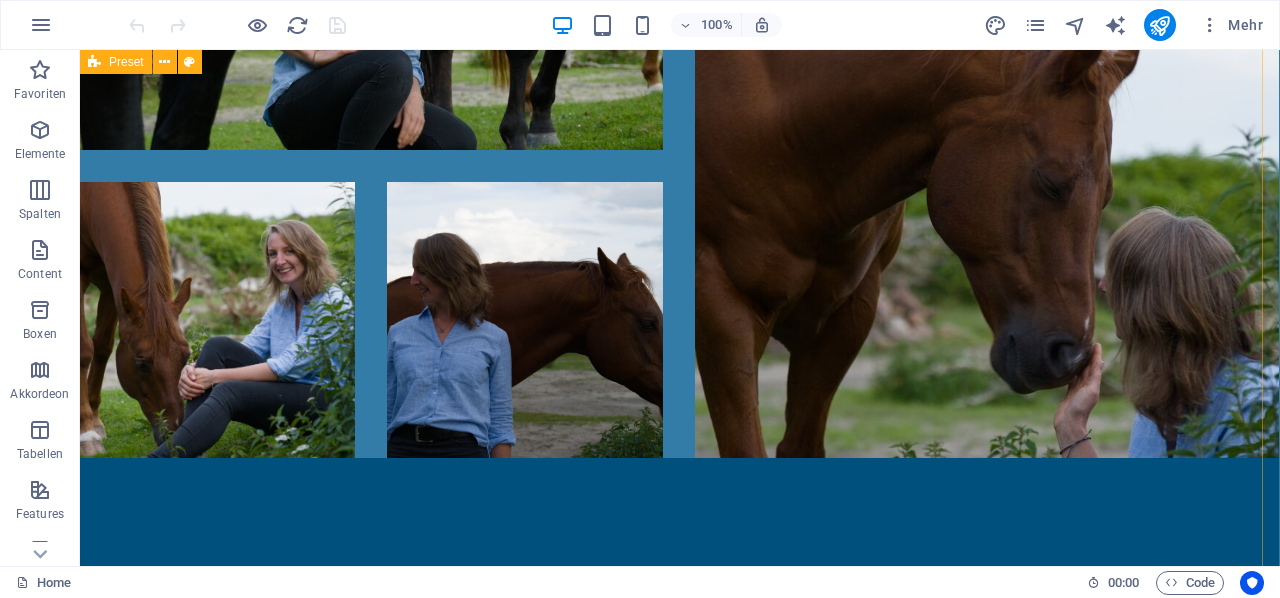click on "Wie ich arbeite Das Pferd bekommt Raum, sich aus sich selbst heraus zu entwickeln. Wir nutzen dafür ein individuell abgestimmtes Grundlagentraining, das sich an der natürlichen Herdendynamik orientiert. Arbeit findet im Wechsel zwischen  Bewegung und Reflexion  statt – nur so kann das Pferd neue Verhaltensmuster wirklich verarbeiten. Es entsteht Sicherheit, Selbstbewusstsein – und Bindung. Nicht durch Technik. Sondern durch Zustand. Mit der Zeit lösen sich viele Symptome auf, weil das Pferd  nicht mehr kompensieren muss . Dieses Prinzip bildet die Basis für alle weiteren Schritte – ob beim Reiten, Verladen, beim Tierarzt oder im Alltag. Das Ziel:  Nachhaltige Veränderung statt ständiger Korrektur. So kommen wir zusammen Vor-Ort-Begleitung Ich komme zu dir – nach einem gemeinsamen Gespräch – und wir schauen gemeinsam, wo ihr steht und was euch hilft. Mehrtägige Intensivzeit bei mir in Ostfriesland Du kommst mit deinem Pferd zu mir ins Zentrum.  Online-Begleitung Ansatzpunkt" at bounding box center [679, 1227] 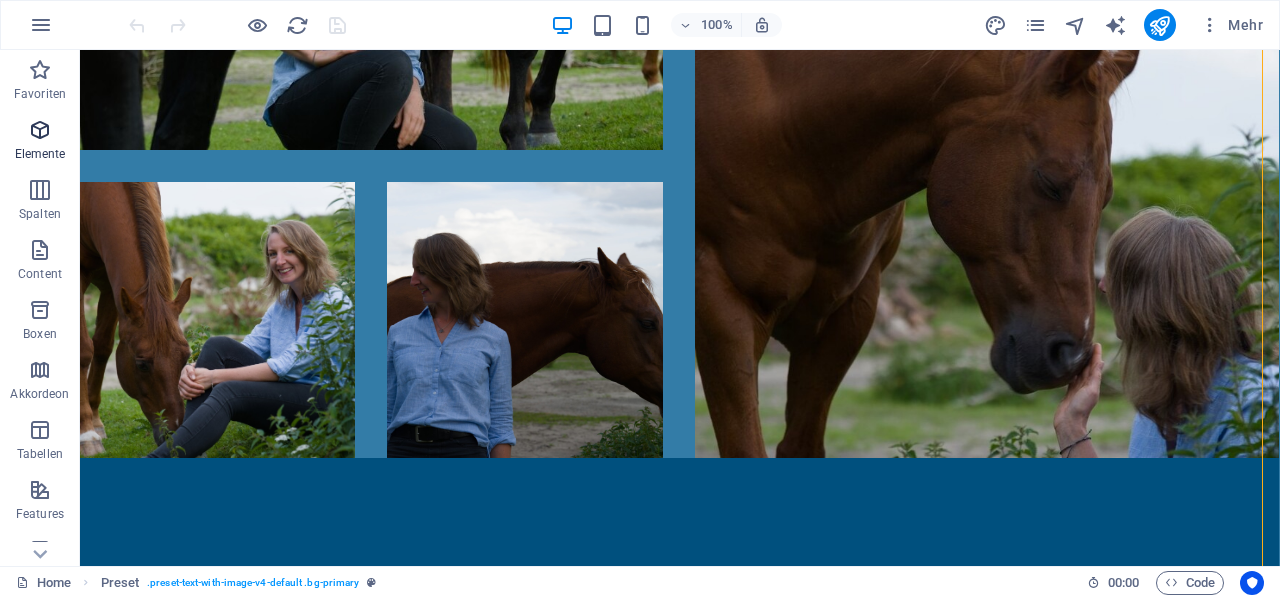 click at bounding box center (40, 130) 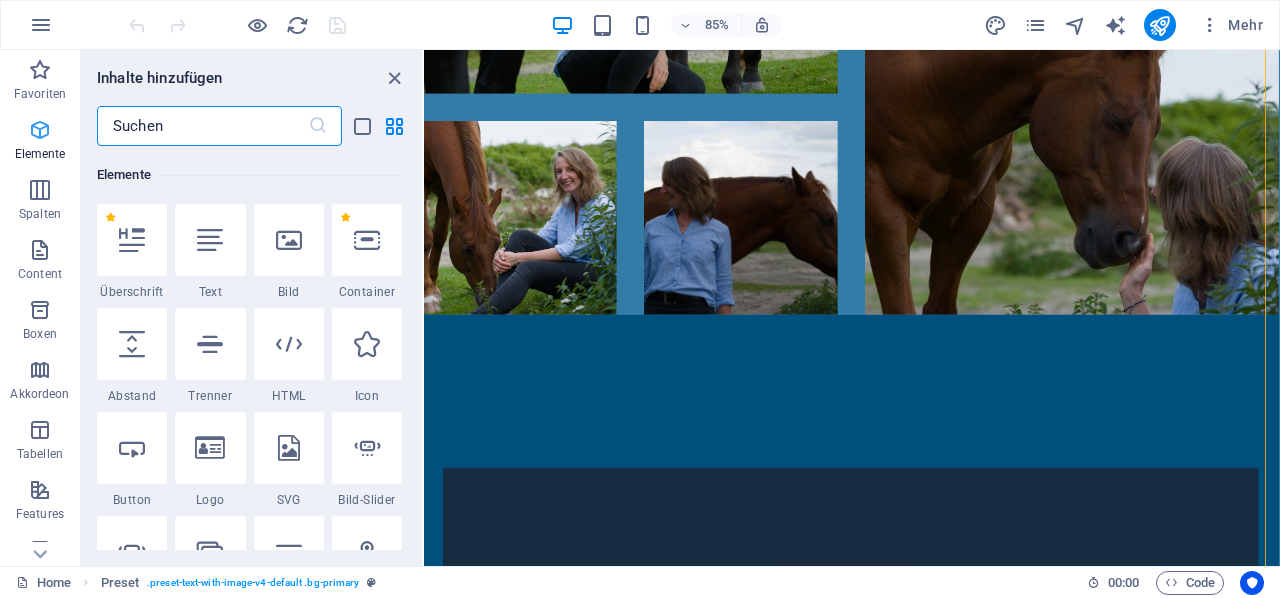 scroll, scrollTop: 213, scrollLeft: 0, axis: vertical 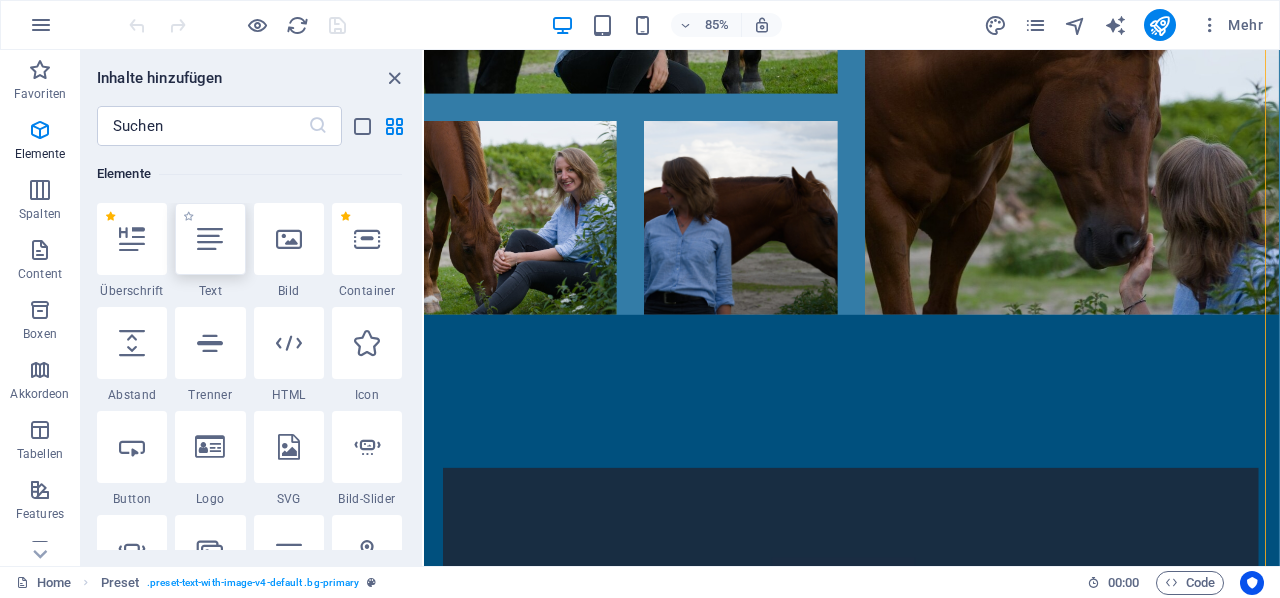 click at bounding box center (210, 239) 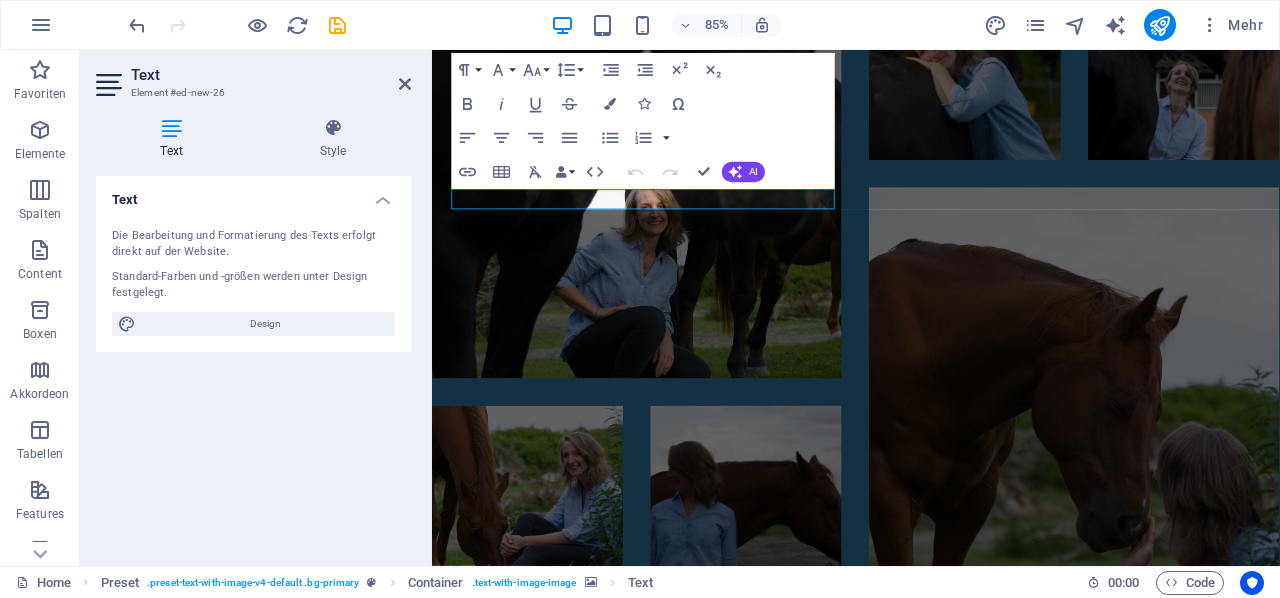 scroll, scrollTop: 2550, scrollLeft: 1, axis: both 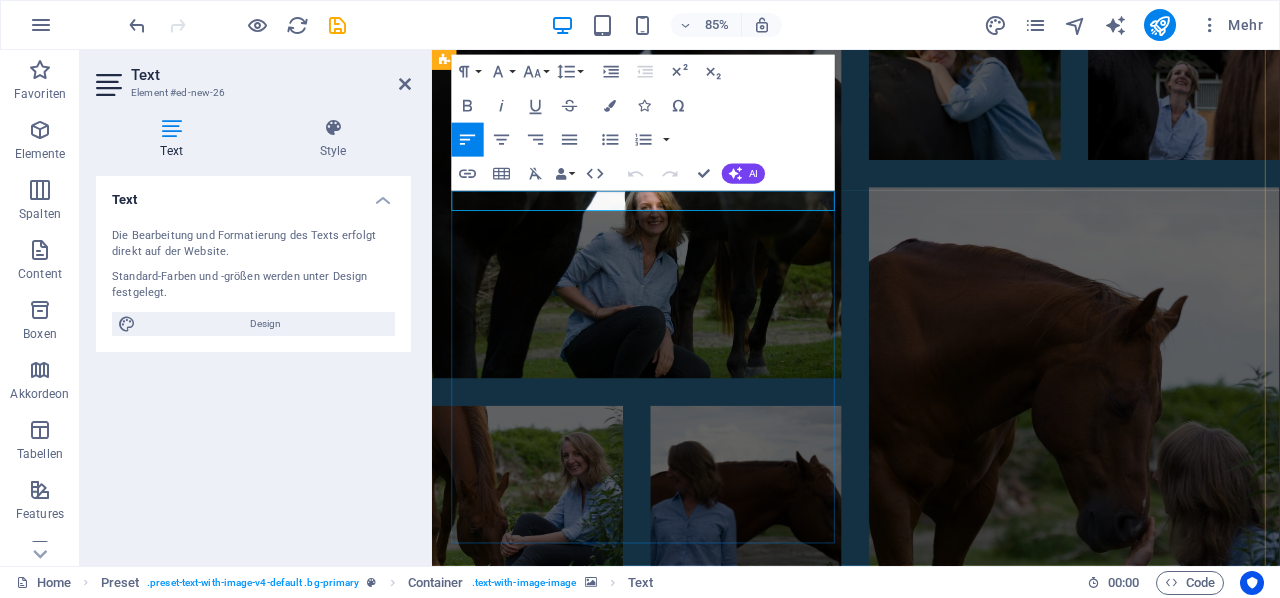 click on "Neues Text-Element" at bounding box center [930, 1302] 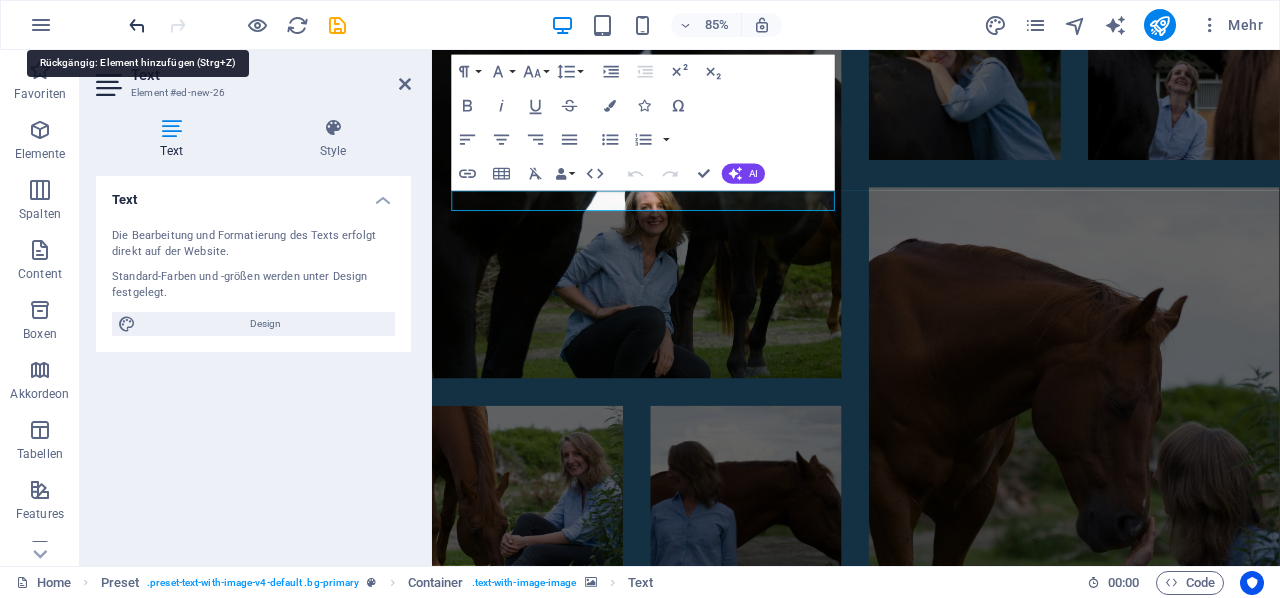 click at bounding box center (137, 25) 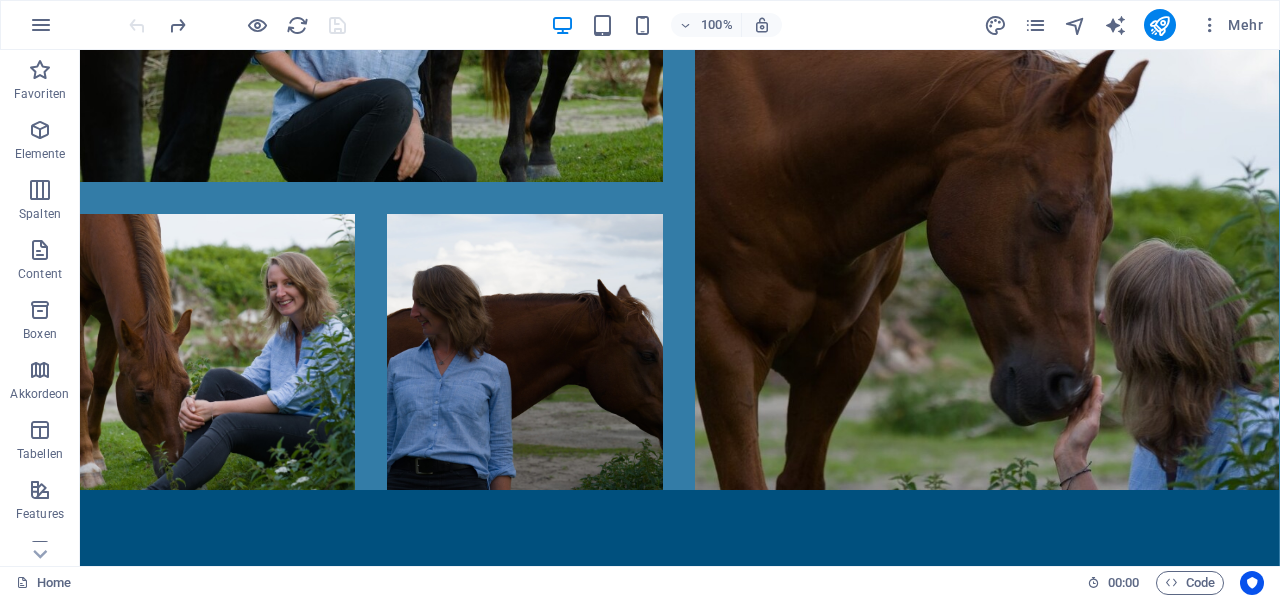 scroll, scrollTop: 2866, scrollLeft: 1, axis: both 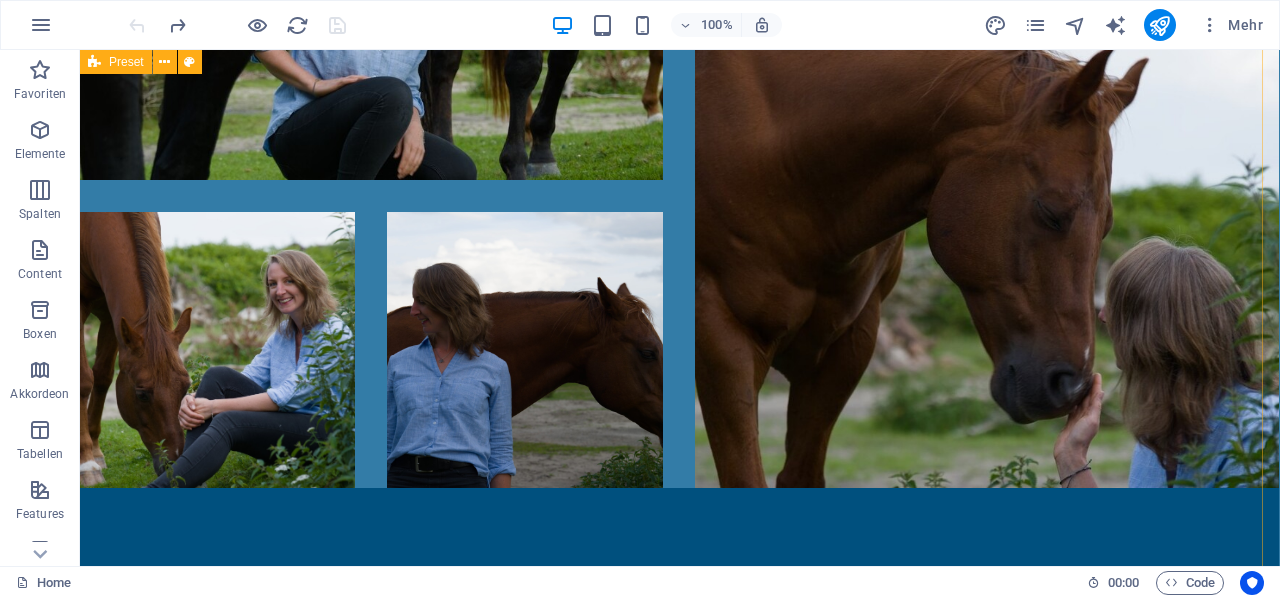 click on "Wie ich arbeite Das Pferd bekommt Raum, sich aus sich selbst heraus zu entwickeln. Wir nutzen dafür ein individuell abgestimmtes Grundlagentraining, das sich an der natürlichen Herdendynamik orientiert. Arbeit findet im Wechsel zwischen  Bewegung und Reflexion  statt – nur so kann das Pferd neue Verhaltensmuster wirklich verarbeiten. Es entsteht Sicherheit, Selbstbewusstsein – und Bindung. Nicht durch Technik. Sondern durch Zustand. Mit der Zeit lösen sich viele Symptome auf, weil das Pferd  nicht mehr kompensieren muss . Dieses Prinzip bildet die Basis für alle weiteren Schritte – ob beim Reiten, Verladen, beim Tierarzt oder im Alltag. Das Ziel:  Nachhaltige Veränderung statt ständiger Korrektur. So kommen wir zusammen Vor-Ort-Begleitung Ich komme zu dir – nach einem gemeinsamen Gespräch – und wir schauen gemeinsam, wo ihr steht und was euch hilft. Mehrtägige Intensivzeit bei mir in Ostfriesland Du kommst mit deinem Pferd zu mir ins Zentrum.  Online-Begleitung Ansatzpunkt" at bounding box center (679, 1257) 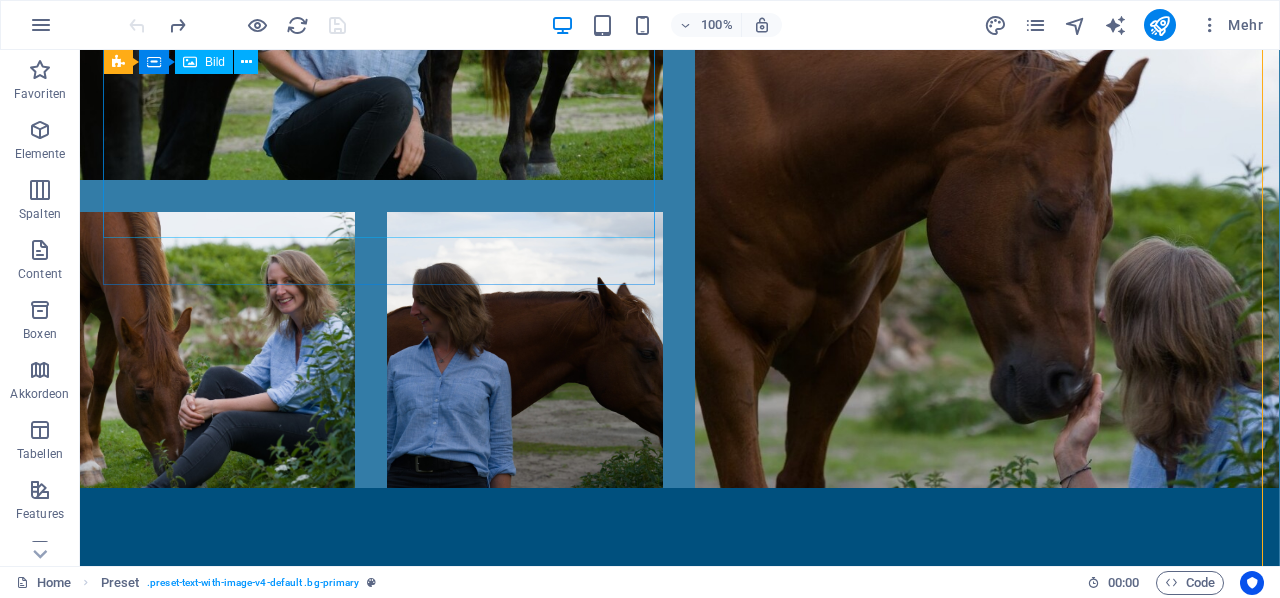click at bounding box center (679, 1424) 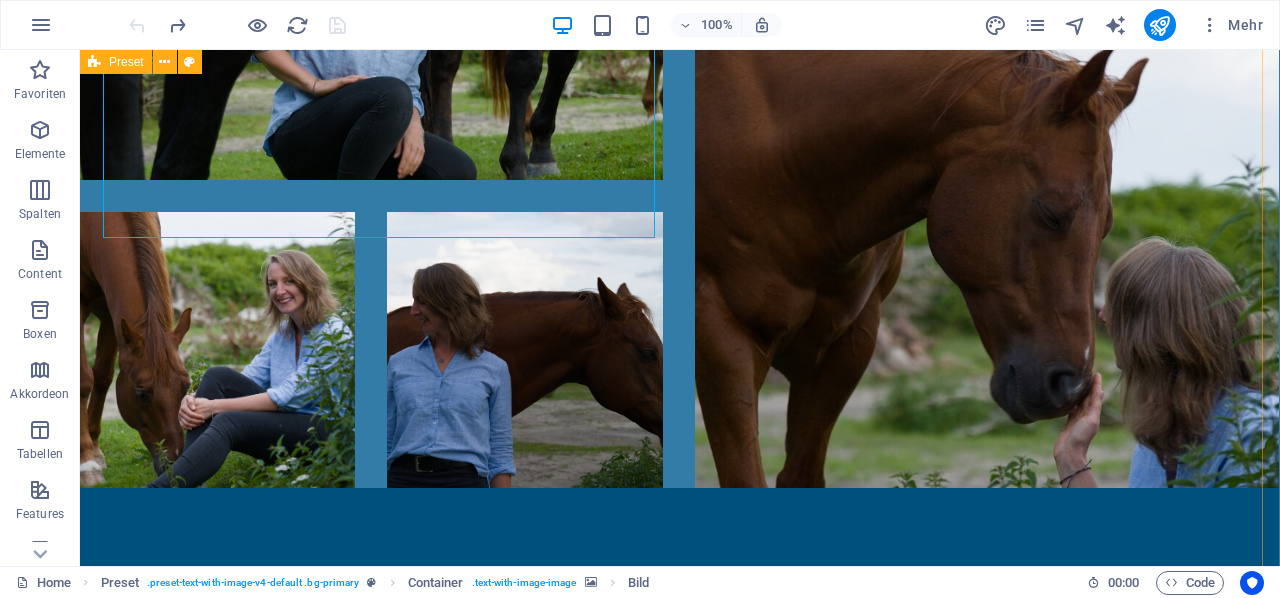 click on "Wie ich arbeite Das Pferd bekommt Raum, sich aus sich selbst heraus zu entwickeln. Wir nutzen dafür ein individuell abgestimmtes Grundlagentraining, das sich an der natürlichen Herdendynamik orientiert. Arbeit findet im Wechsel zwischen  Bewegung und Reflexion  statt – nur so kann das Pferd neue Verhaltensmuster wirklich verarbeiten. Es entsteht Sicherheit, Selbstbewusstsein – und Bindung. Nicht durch Technik. Sondern durch Zustand. Mit der Zeit lösen sich viele Symptome auf, weil das Pferd  nicht mehr kompensieren muss . Dieses Prinzip bildet die Basis für alle weiteren Schritte – ob beim Reiten, Verladen, beim Tierarzt oder im Alltag. Das Ziel:  Nachhaltige Veränderung statt ständiger Korrektur. So kommen wir zusammen Vor-Ort-Begleitung Ich komme zu dir – nach einem gemeinsamen Gespräch – und wir schauen gemeinsam, wo ihr steht und was euch hilft. Mehrtägige Intensivzeit bei mir in Ostfriesland Du kommst mit deinem Pferd zu mir ins Zentrum.  Online-Begleitung Ansatzpunkt" at bounding box center [679, 1257] 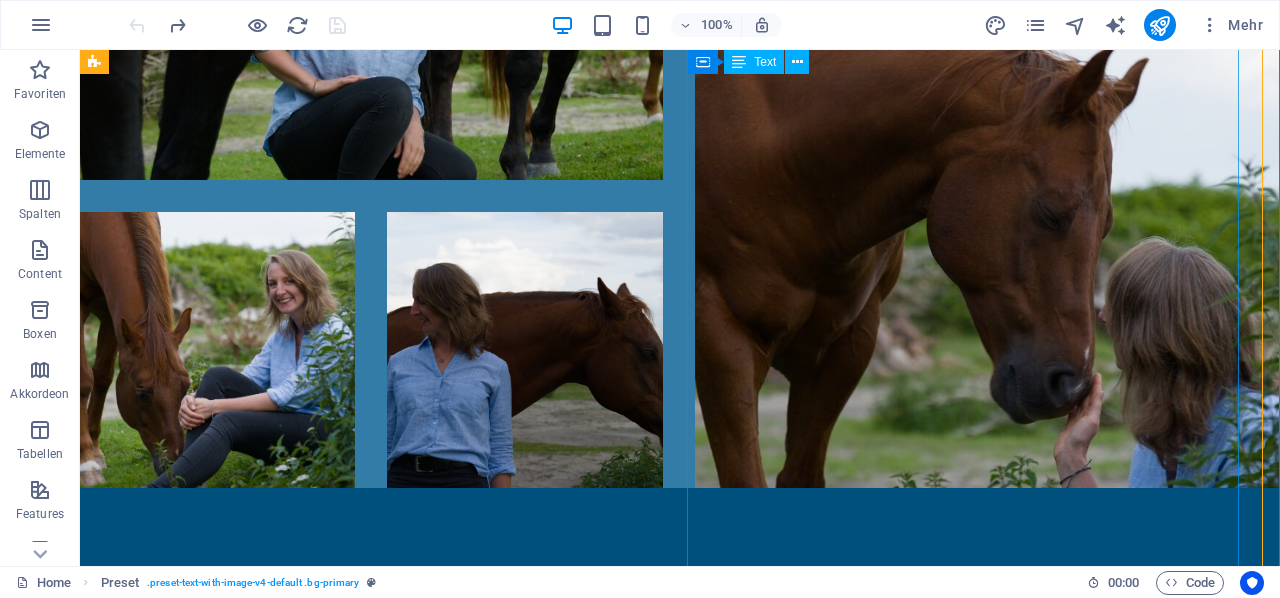 click on "Wie ich arbeite Das Pferd bekommt Raum, sich aus sich selbst heraus zu entwickeln. Wir nutzen dafür ein individuell abgestimmtes Grundlagentraining, das sich an der natürlichen Herdendynamik orientiert. Arbeit findet im Wechsel zwischen  Bewegung und Reflexion  statt – nur so kann das Pferd neue Verhaltensmuster wirklich verarbeiten. Es entsteht Sicherheit, Selbstbewusstsein – und Bindung. Nicht durch Technik. Sondern durch Zustand. Mit der Zeit lösen sich viele Symptome auf, weil das Pferd  nicht mehr kompensieren muss . Dieses Prinzip bildet die Basis für alle weiteren Schritte – ob beim Reiten, Verladen, beim Tierarzt oder im Alltag. Das Ziel:  Nachhaltige Veränderung statt ständiger Korrektur. So kommen wir zusammen Vor-Ort-Begleitung Ich komme zu dir – nach einem gemeinsamen Gespräch – und wir schauen gemeinsam, wo ihr steht und was euch hilft. Mehrtägige Intensivzeit bei mir in Ostfriesland Du kommst mit deinem Pferd zu mir ins Zentrum.  Online-Begleitung Ansatzpunkt" at bounding box center [679, 1464] 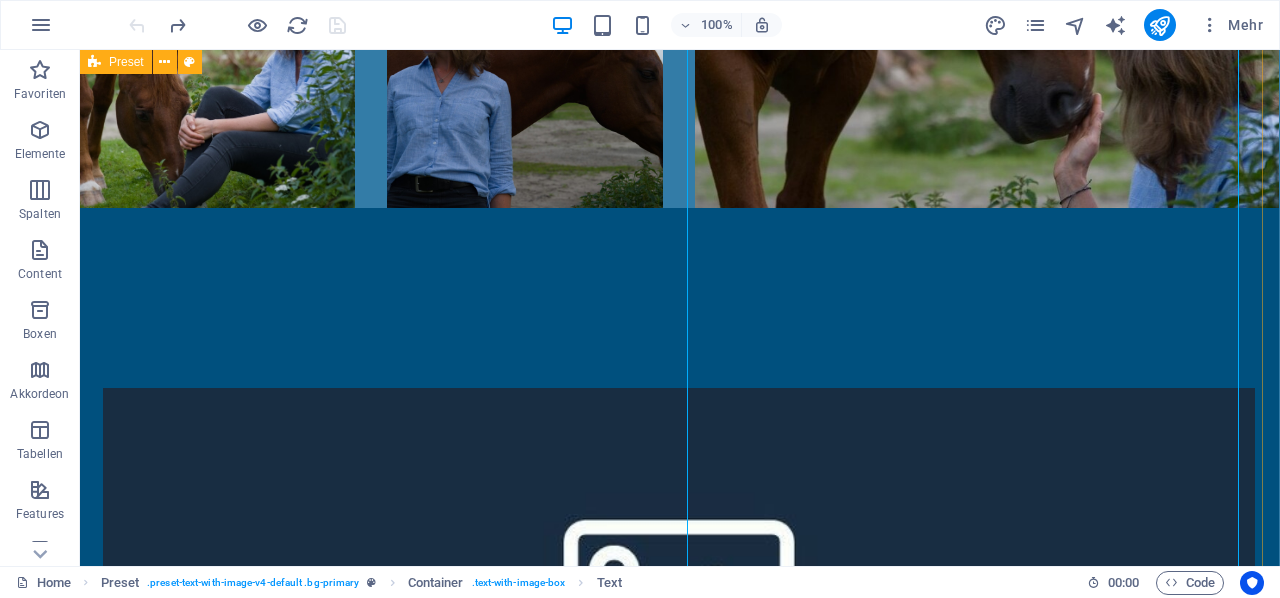 scroll, scrollTop: 3152, scrollLeft: 1, axis: both 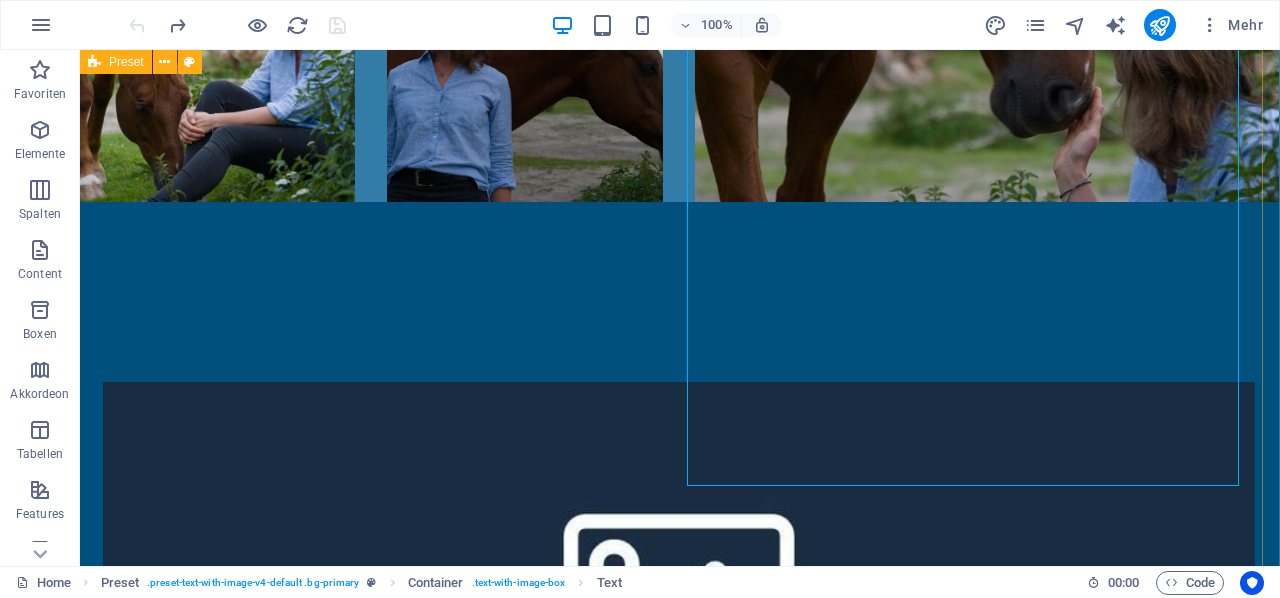 click on "Wie ich arbeite Das Pferd bekommt Raum, sich aus sich selbst heraus zu entwickeln. Wir nutzen dafür ein individuell abgestimmtes Grundlagentraining, das sich an der natürlichen Herdendynamik orientiert. Arbeit findet im Wechsel zwischen  Bewegung und Reflexion  statt – nur so kann das Pferd neue Verhaltensmuster wirklich verarbeiten. Es entsteht Sicherheit, Selbstbewusstsein – und Bindung. Nicht durch Technik. Sondern durch Zustand. Mit der Zeit lösen sich viele Symptome auf, weil das Pferd  nicht mehr kompensieren muss . Dieses Prinzip bildet die Basis für alle weiteren Schritte – ob beim Reiten, Verladen, beim Tierarzt oder im Alltag. Das Ziel:  Nachhaltige Veränderung statt ständiger Korrektur. So kommen wir zusammen Vor-Ort-Begleitung Ich komme zu dir – nach einem gemeinsamen Gespräch – und wir schauen gemeinsam, wo ihr steht und was euch hilft. Mehrtägige Intensivzeit bei mir in Ostfriesland Du kommst mit deinem Pferd zu mir ins Zentrum.  Online-Begleitung Ansatzpunkt" at bounding box center [679, 971] 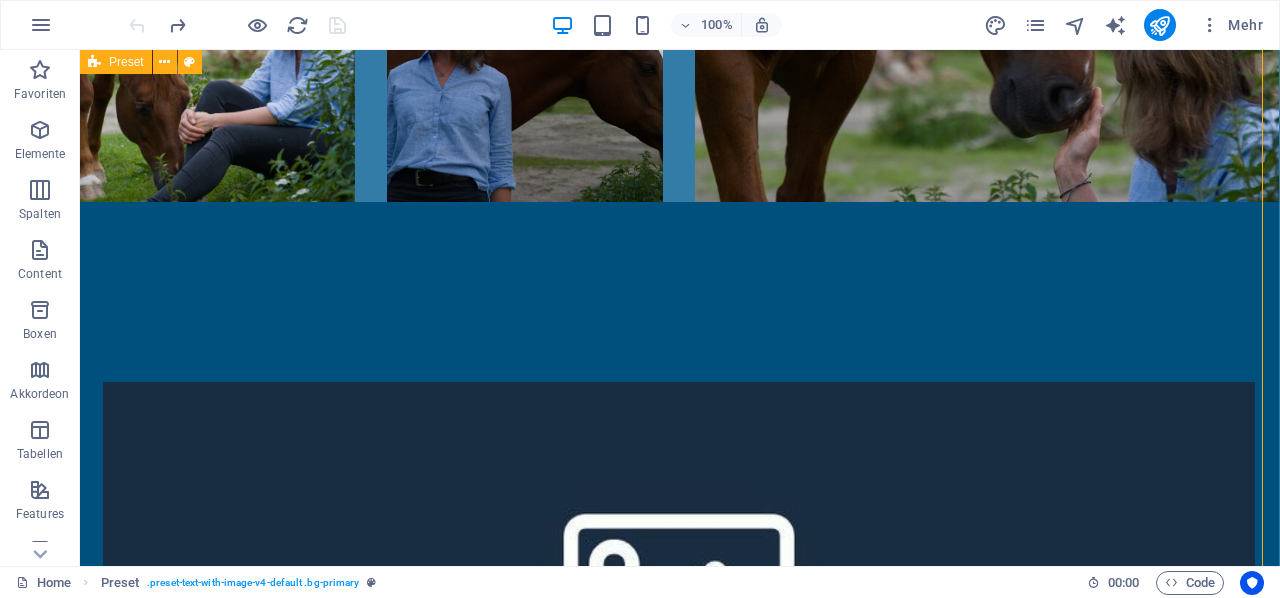 click on "Wie ich arbeite Das Pferd bekommt Raum, sich aus sich selbst heraus zu entwickeln. Wir nutzen dafür ein individuell abgestimmtes Grundlagentraining, das sich an der natürlichen Herdendynamik orientiert. Arbeit findet im Wechsel zwischen  Bewegung und Reflexion  statt – nur so kann das Pferd neue Verhaltensmuster wirklich verarbeiten. Es entsteht Sicherheit, Selbstbewusstsein – und Bindung. Nicht durch Technik. Sondern durch Zustand. Mit der Zeit lösen sich viele Symptome auf, weil das Pferd  nicht mehr kompensieren muss . Dieses Prinzip bildet die Basis für alle weiteren Schritte – ob beim Reiten, Verladen, beim Tierarzt oder im Alltag. Das Ziel:  Nachhaltige Veränderung statt ständiger Korrektur. So kommen wir zusammen Vor-Ort-Begleitung Ich komme zu dir – nach einem gemeinsamen Gespräch – und wir schauen gemeinsam, wo ihr steht und was euch hilft. Mehrtägige Intensivzeit bei mir in Ostfriesland Du kommst mit deinem Pferd zu mir ins Zentrum.  Online-Begleitung Ansatzpunkt" at bounding box center [679, 971] 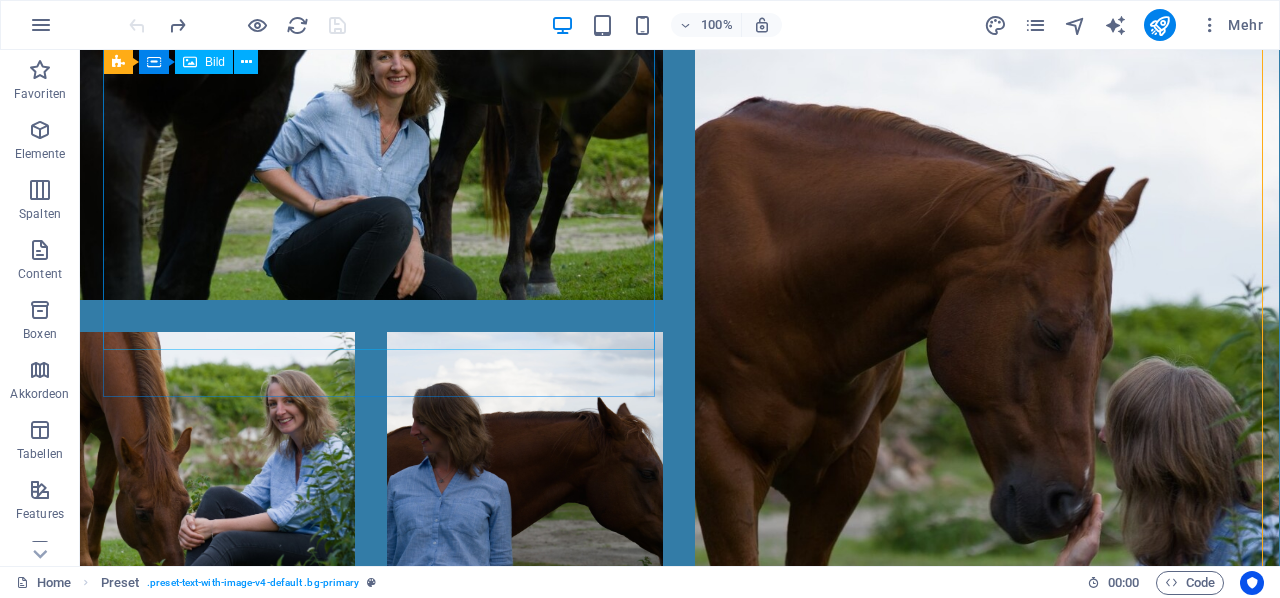 scroll, scrollTop: 2744, scrollLeft: 1, axis: both 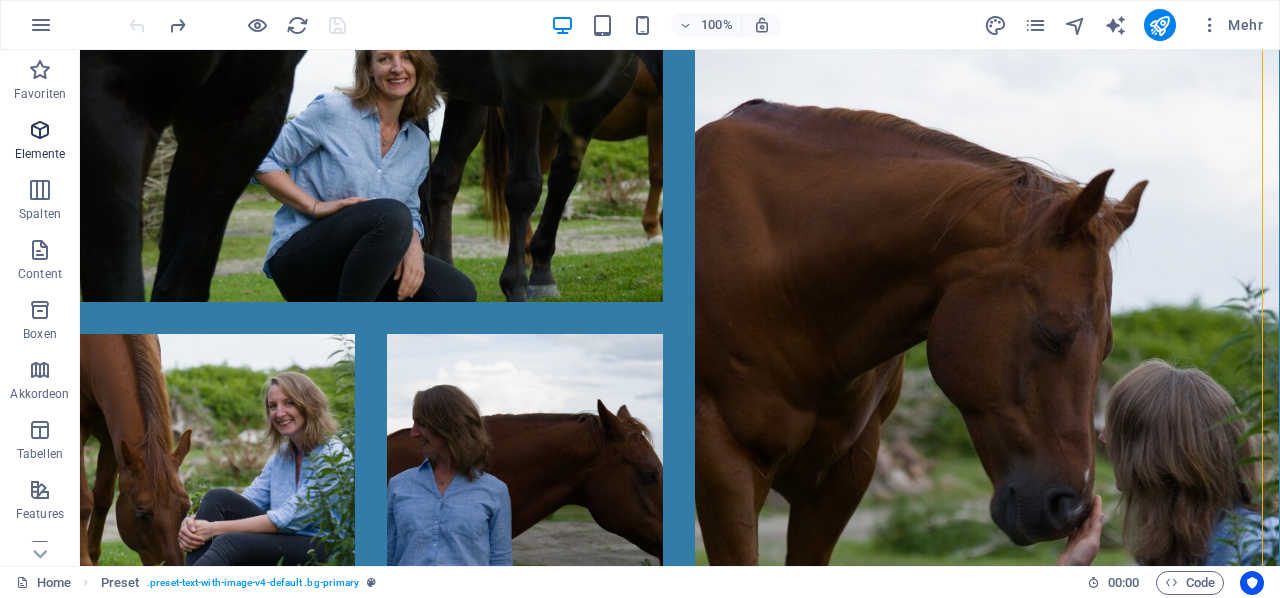 click on "Elemente" at bounding box center (40, 154) 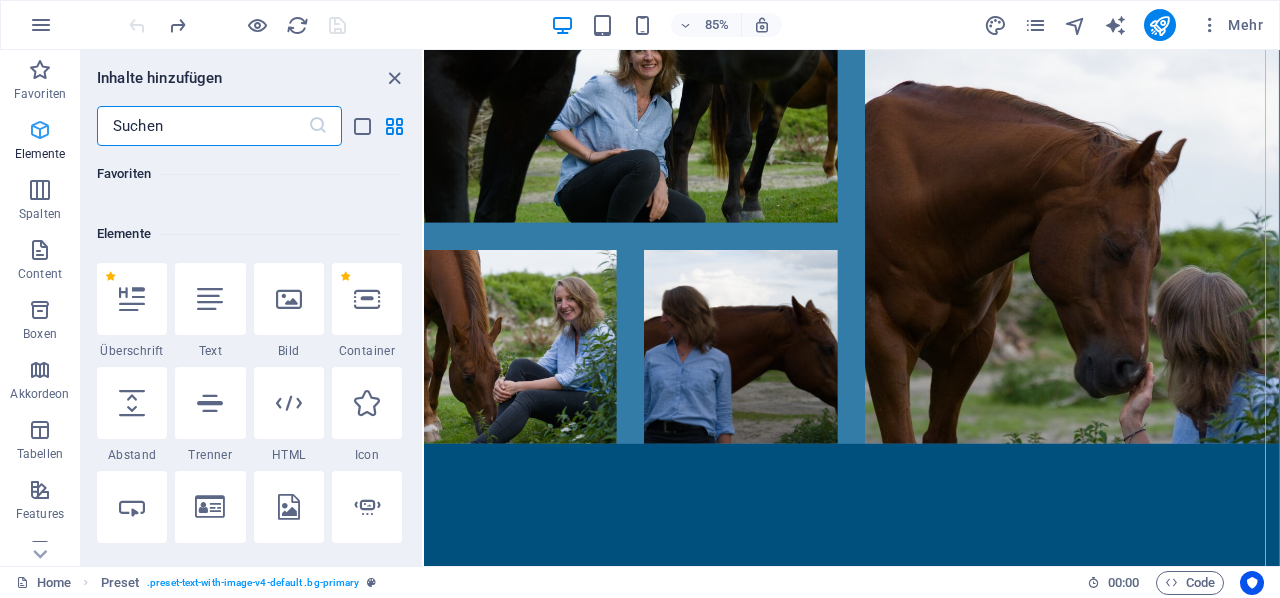 scroll, scrollTop: 213, scrollLeft: 0, axis: vertical 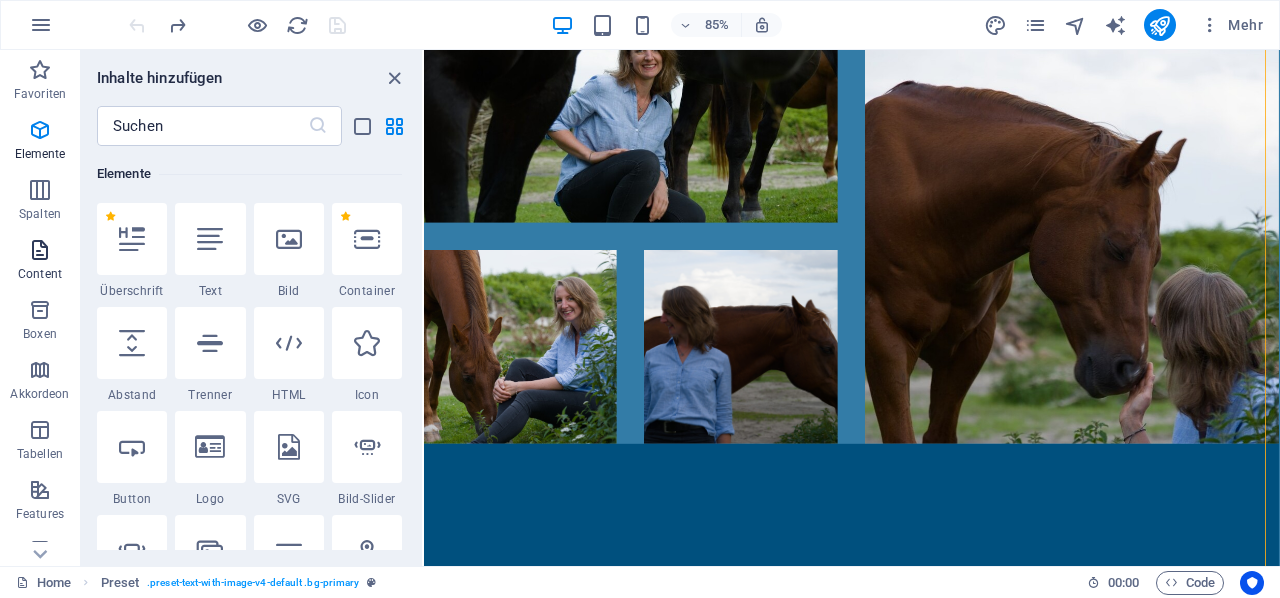 click at bounding box center (40, 250) 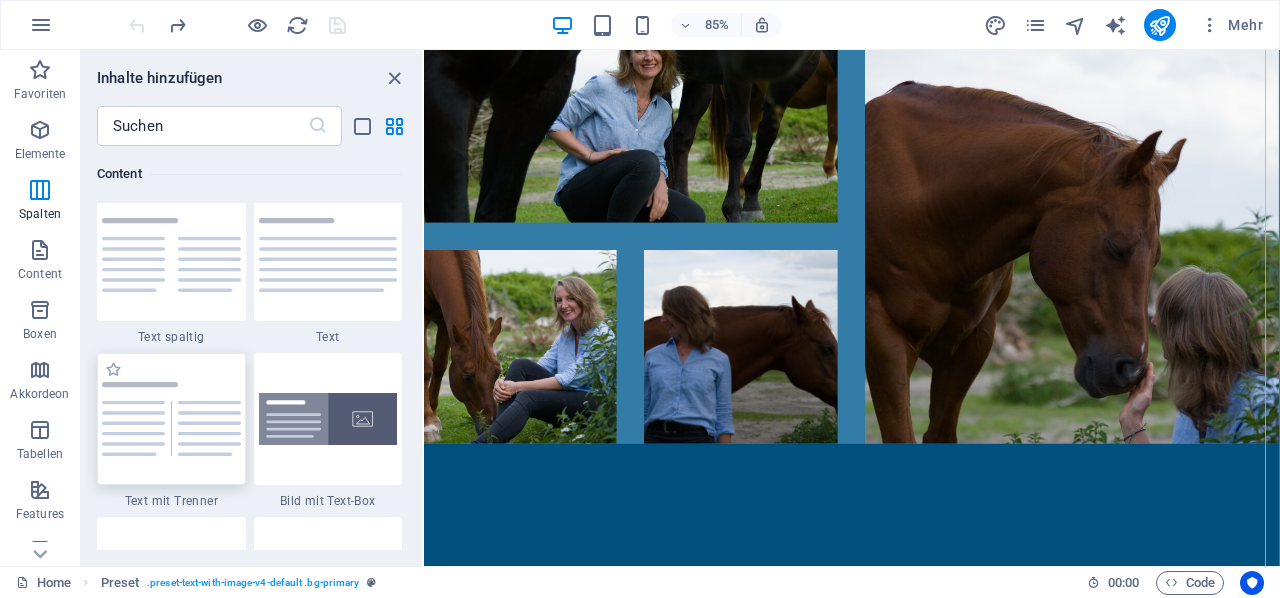 scroll, scrollTop: 3367, scrollLeft: 0, axis: vertical 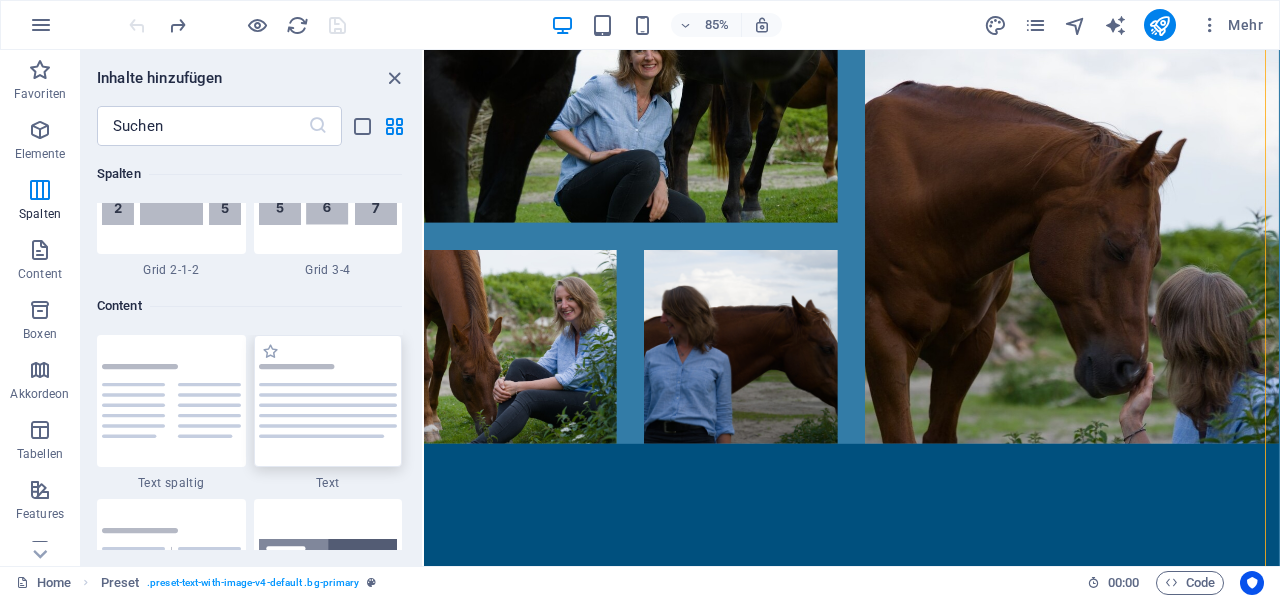 click at bounding box center (328, 401) 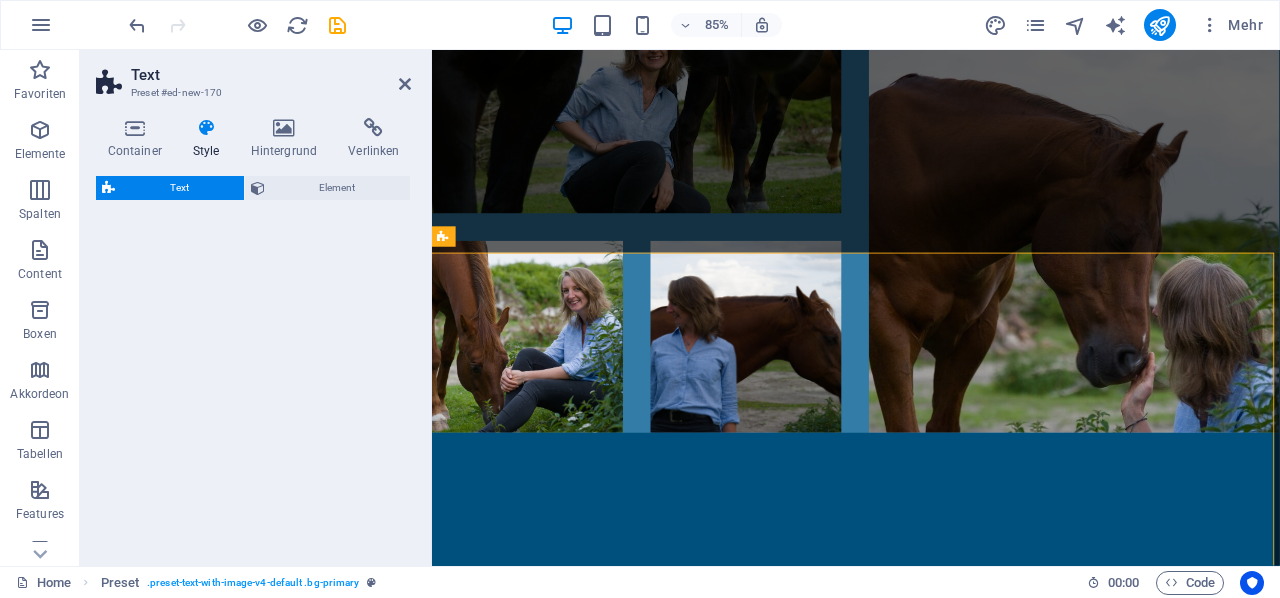 scroll, scrollTop: 3924, scrollLeft: 1, axis: both 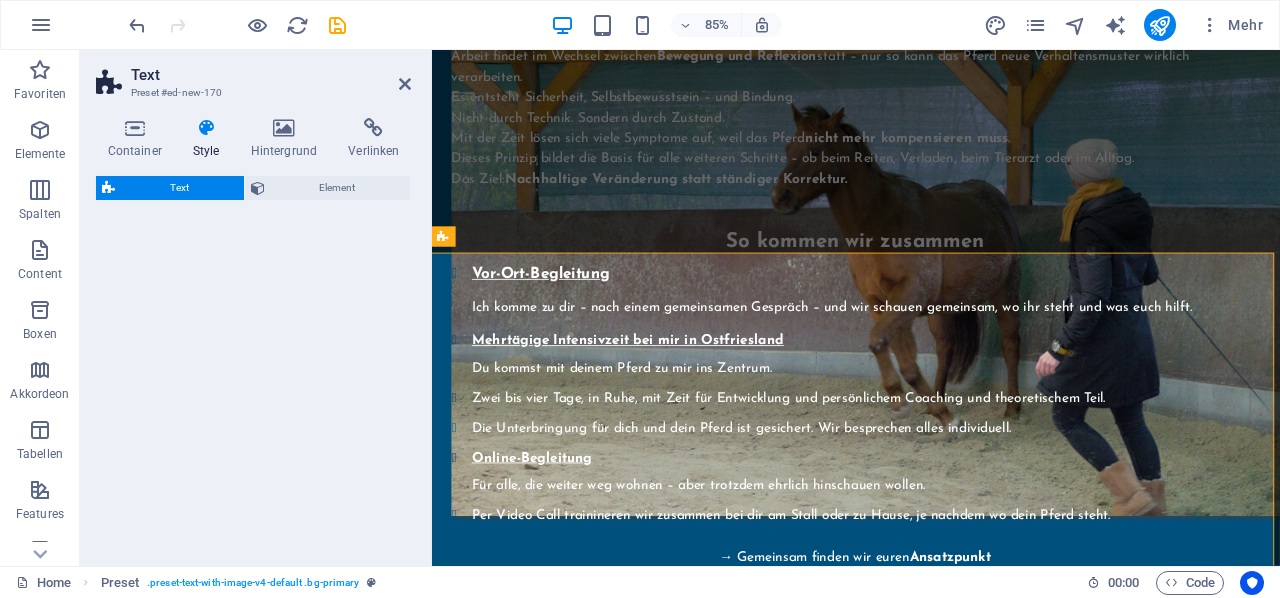select on "preset-text-v2-default" 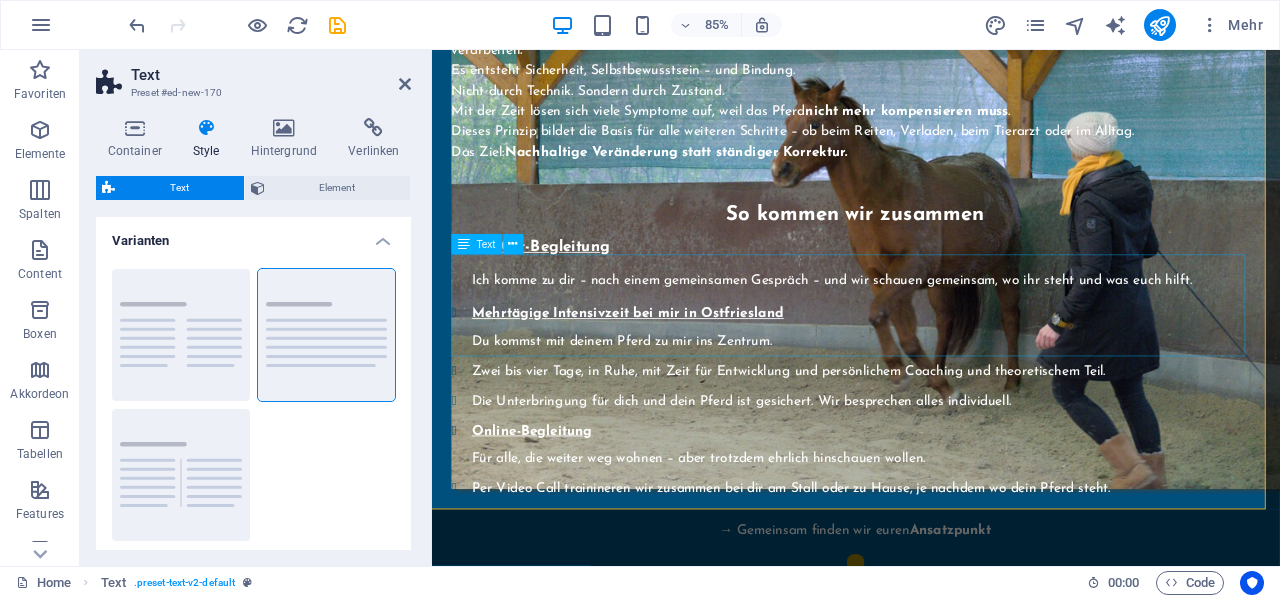 scroll, scrollTop: 3958, scrollLeft: 1, axis: both 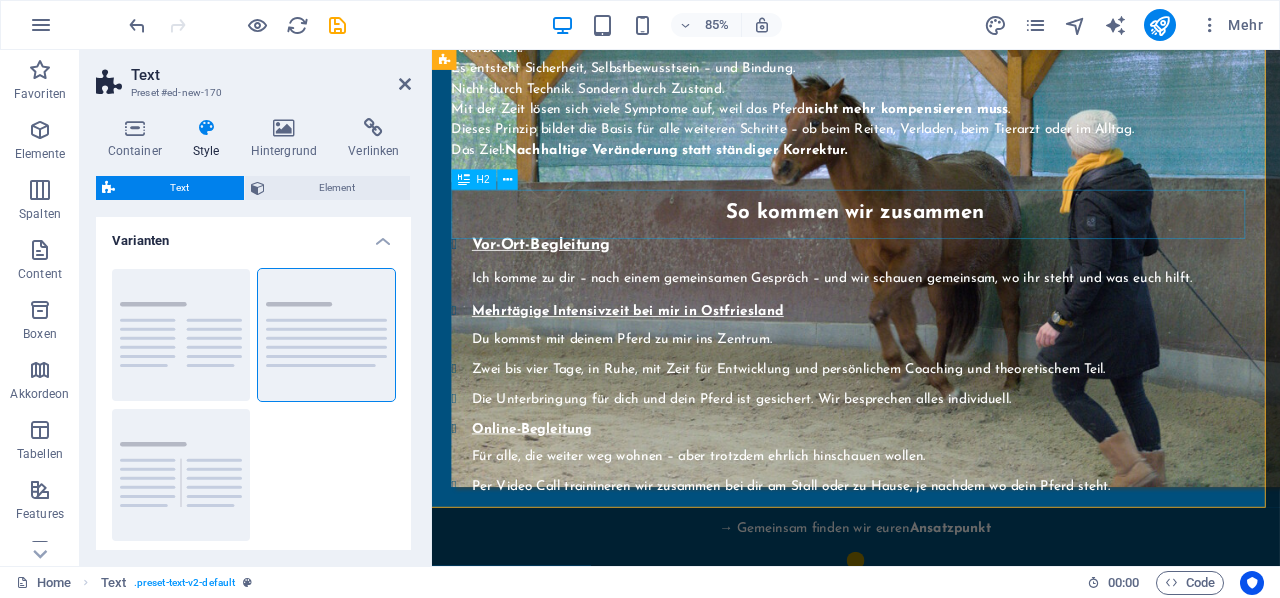 click on "Headline" at bounding box center [930, 1059] 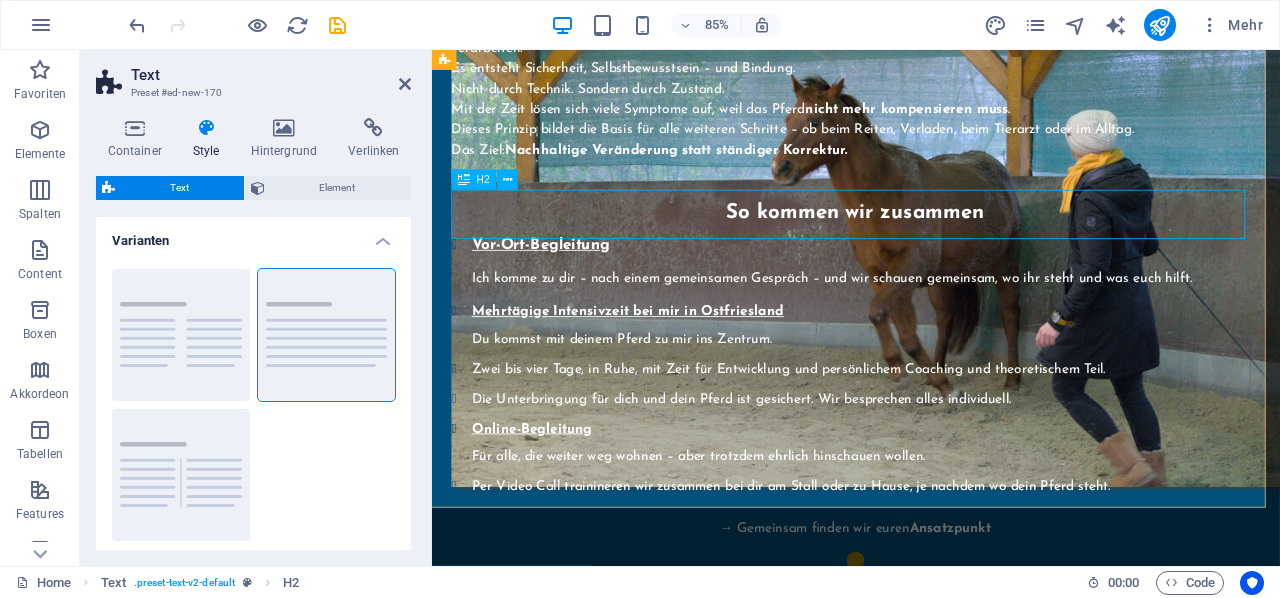 click on "Headline" at bounding box center (930, 1059) 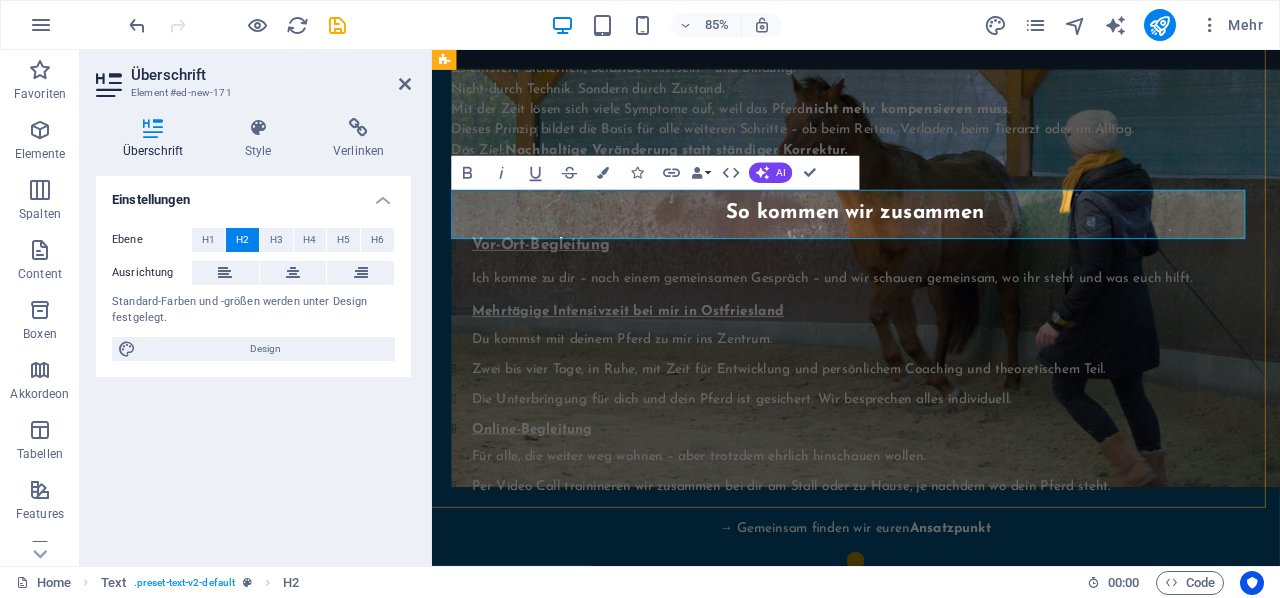 type 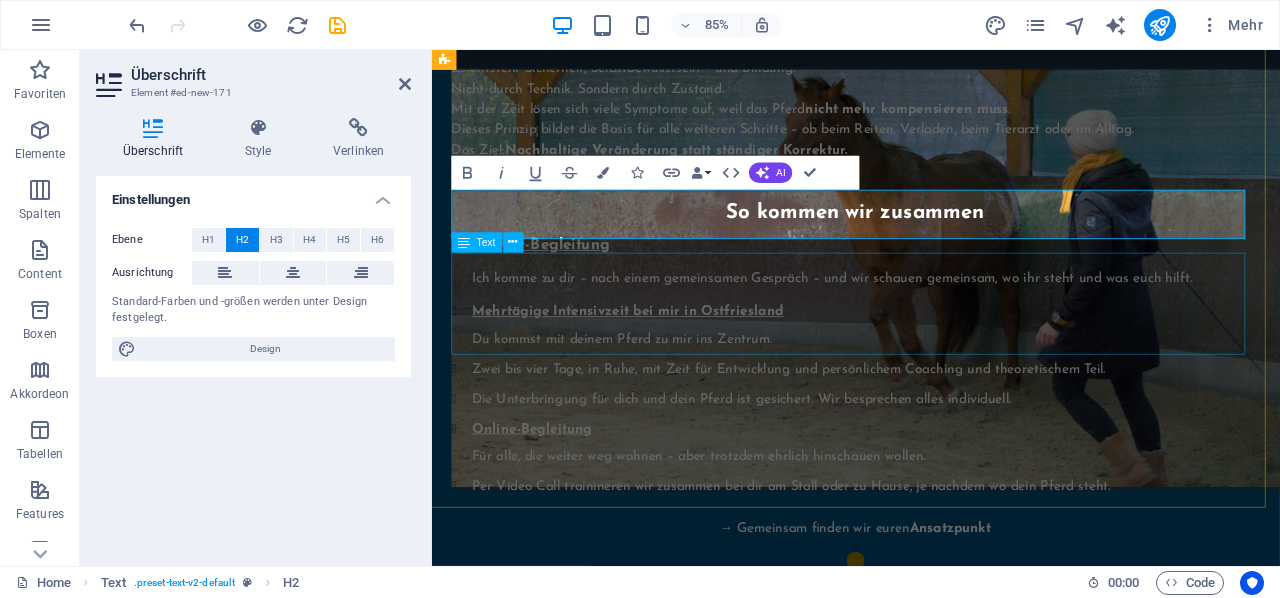 click on "Lorem ipsum dolor sitope amet, consectetur adipisicing elitip. Massumenda, dolore, cum vel modi asperiores consequatur suscipit quidem ducimus eveniet iure expedita consecteture odiogil voluptatum similique fugit voluptates atem accusamus quae quas dolorem tenetur facere tempora maiores adipisci reiciendis accusantium voluptatibus id voluptate tempore dolor harum nisi amet! Nobis, eaque. Aenean commodo ligula eget dolor. Lorem ipsum dolor sit amet, consectetuer adipiscing elit leget odiogil voluptatum similique fugit voluptates dolor. Libero assumenda, dolore, cum vel modi asperiores consequatur." at bounding box center (930, 1163) 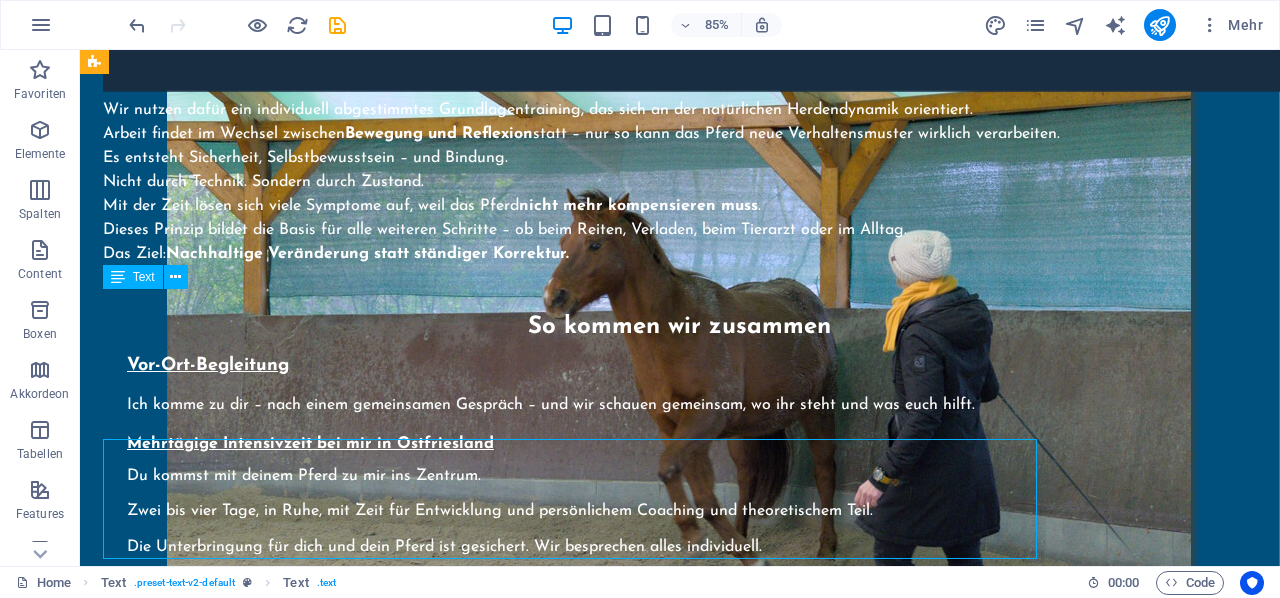 scroll, scrollTop: 3807, scrollLeft: 1, axis: both 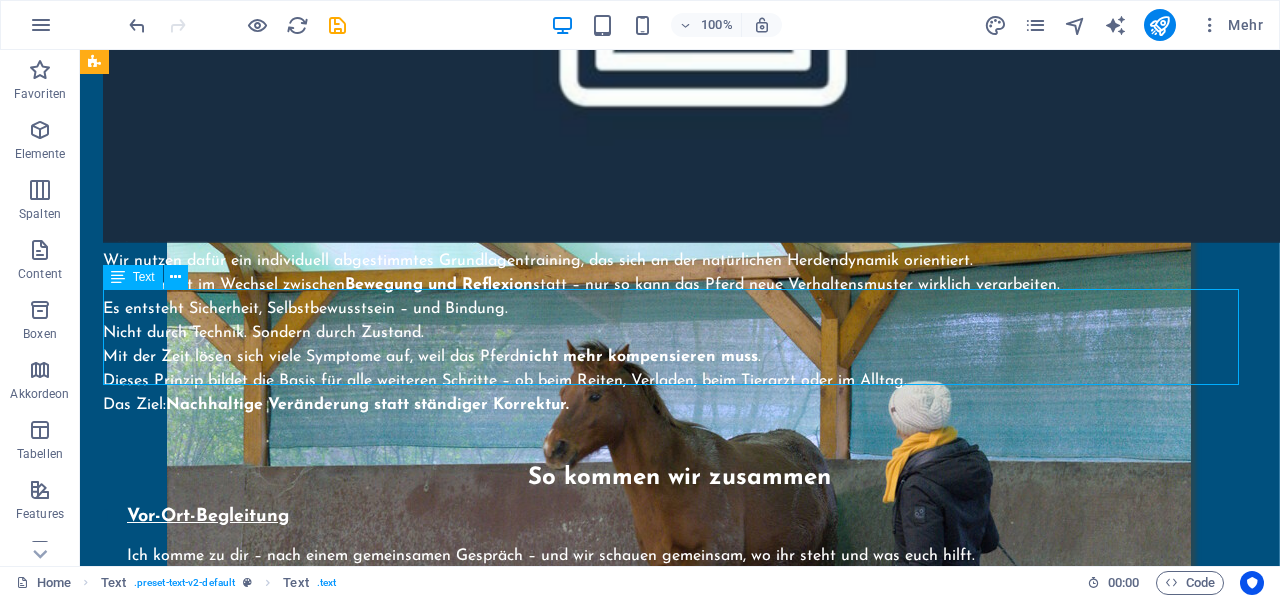 drag, startPoint x: 1182, startPoint y: 373, endPoint x: 626, endPoint y: 327, distance: 557.89966 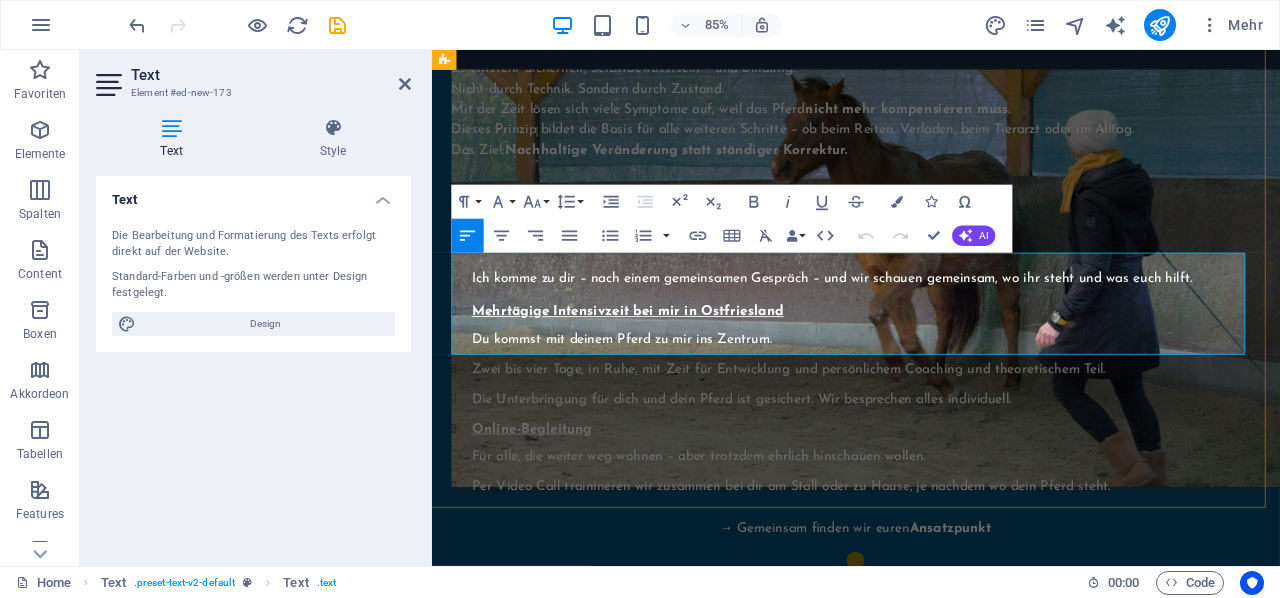 type 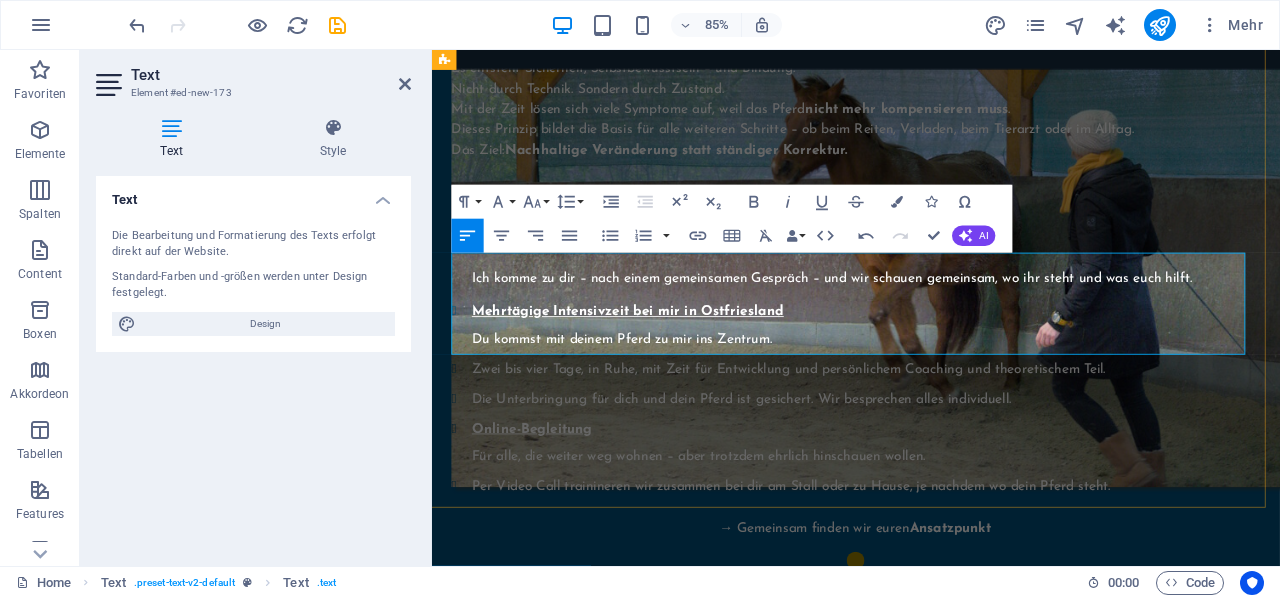 drag, startPoint x: 1239, startPoint y: 400, endPoint x: 454, endPoint y: 295, distance: 791.99115 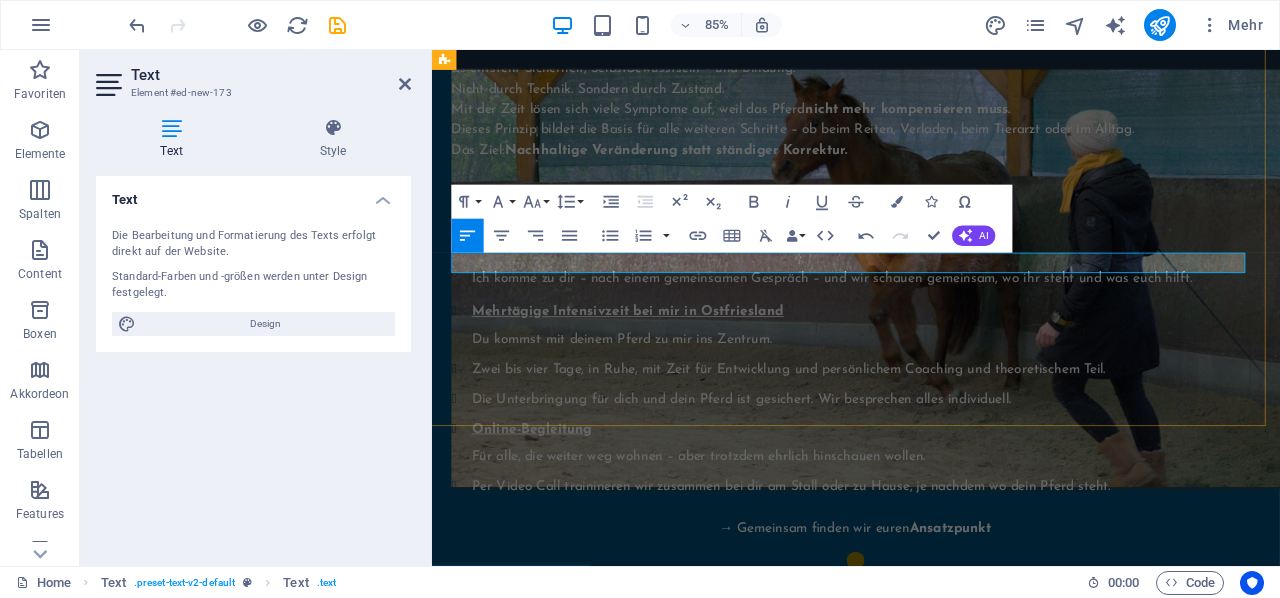 click on "Als Premiumtrainer genieße ich den direkten Kontakt zum Gründer [PERSON]" at bounding box center [930, 1115] 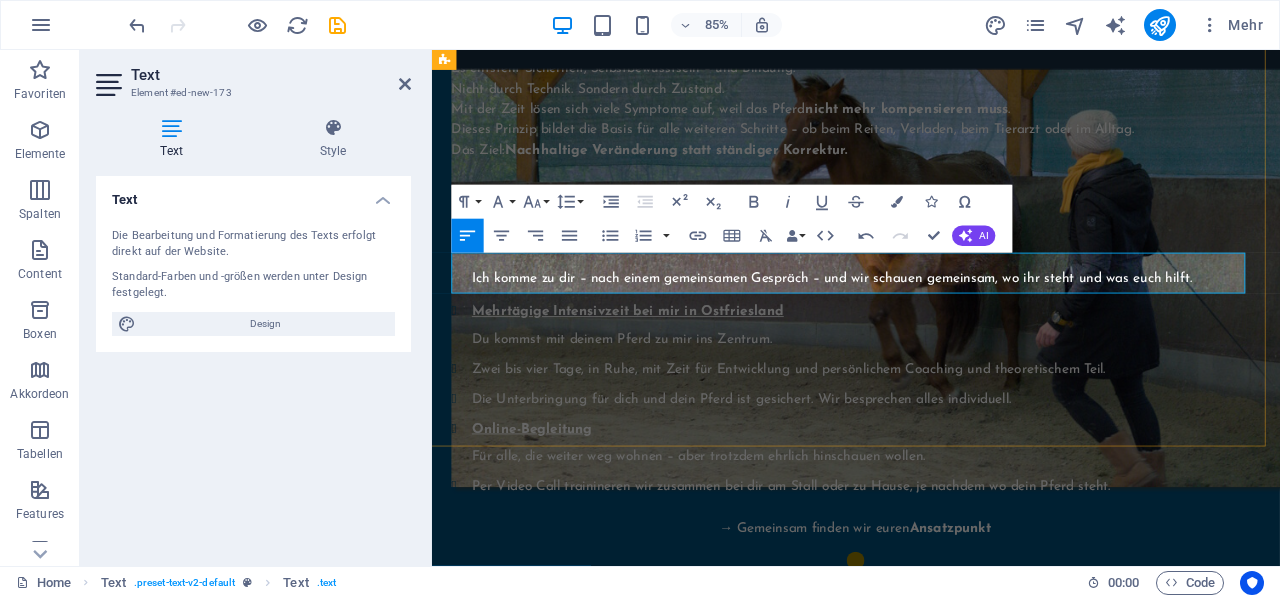 click on "Als Premiumtrainer genieße ich den direkten Kontakt zum Gründer der Methode der angewasndten Pferdepsychologie  [NAME]" at bounding box center (930, 1115) 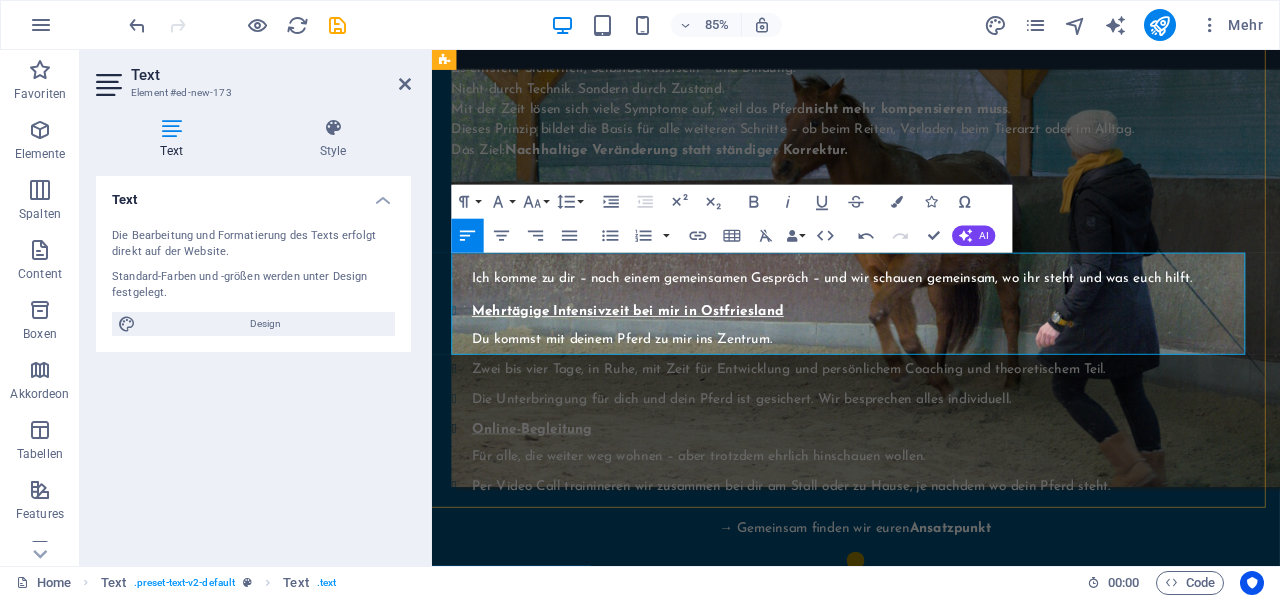 click on "Wenn du "Typ Selbstlerner" bist, gibt es einen Onlinekurs in Selfstudy. Mit meinem Rabattcode sparst du nochmal 10%." at bounding box center (930, 1211) 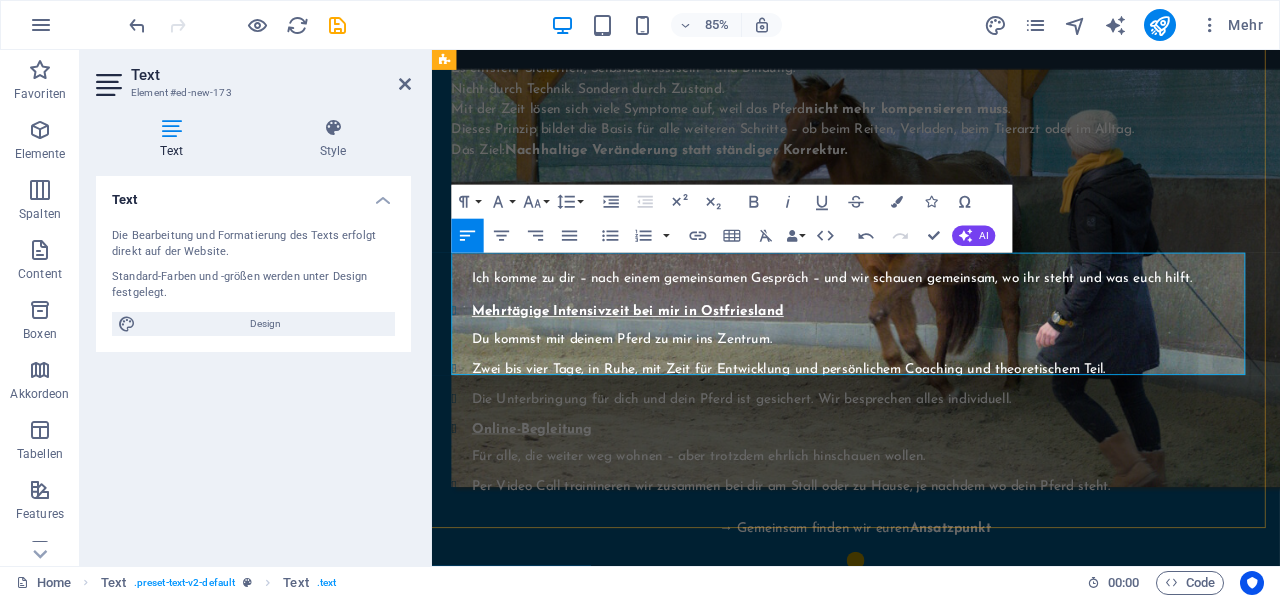 click on "Wenn du "Typ Selbstlerner" bist, gibt es einen Onlinekurs in Selfstudy Format auf www.timo-ameruoso.de." at bounding box center [930, 1211] 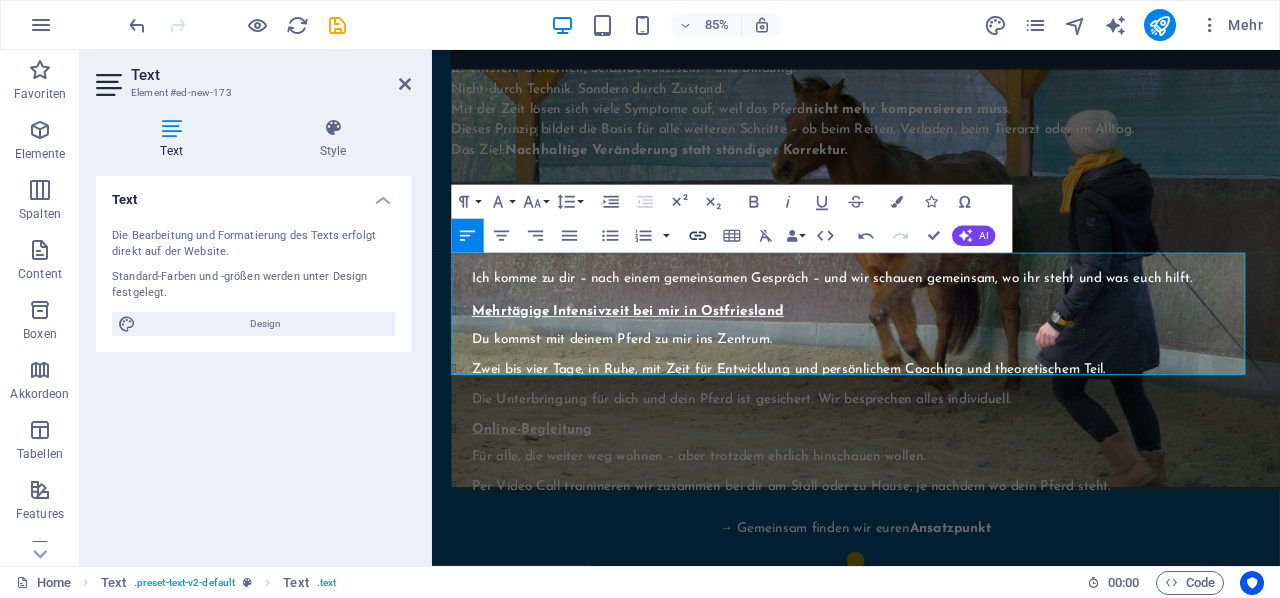click 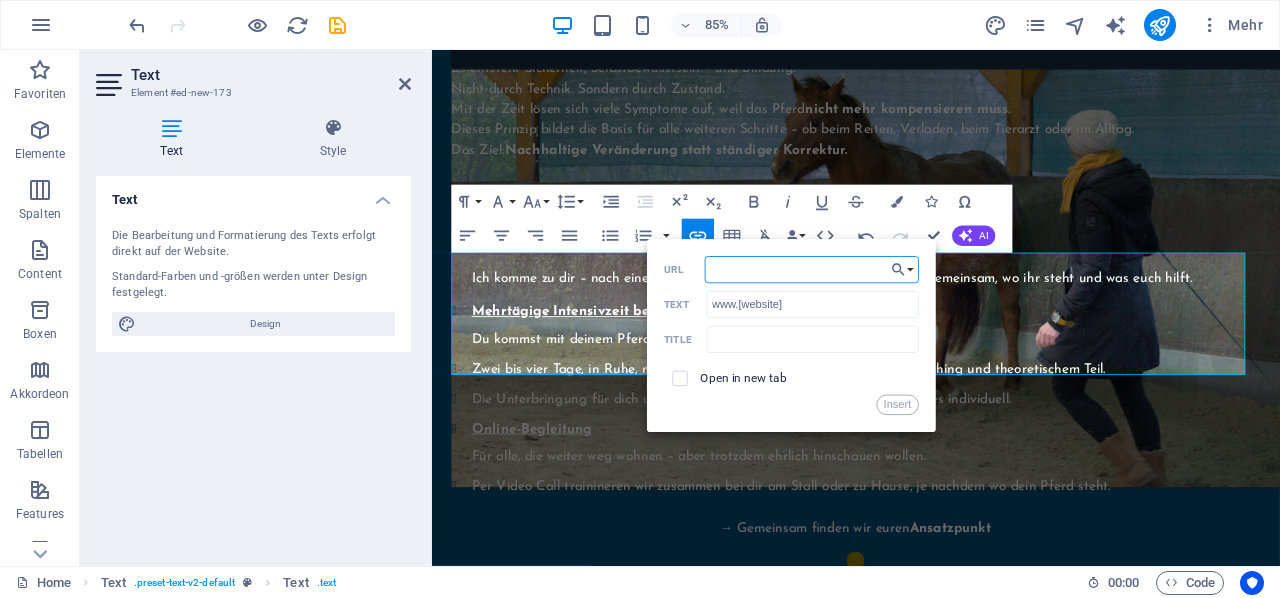 paste on "https://www.timo-ameruoso.de/shop/online-kurse/" 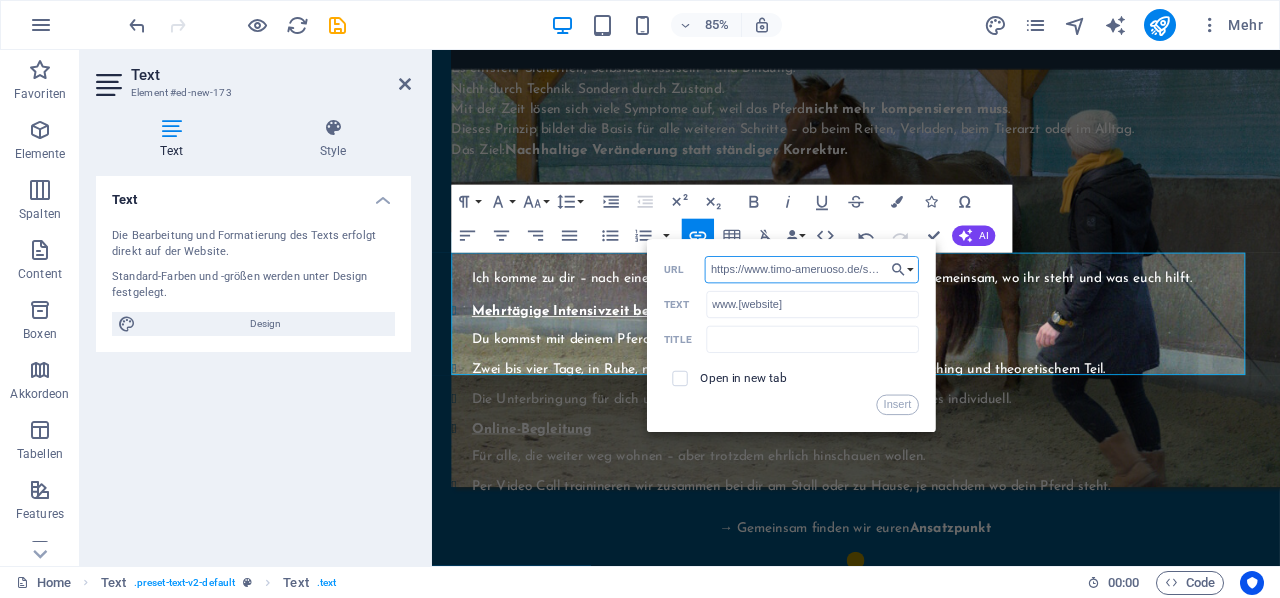 scroll, scrollTop: 0, scrollLeft: 82, axis: horizontal 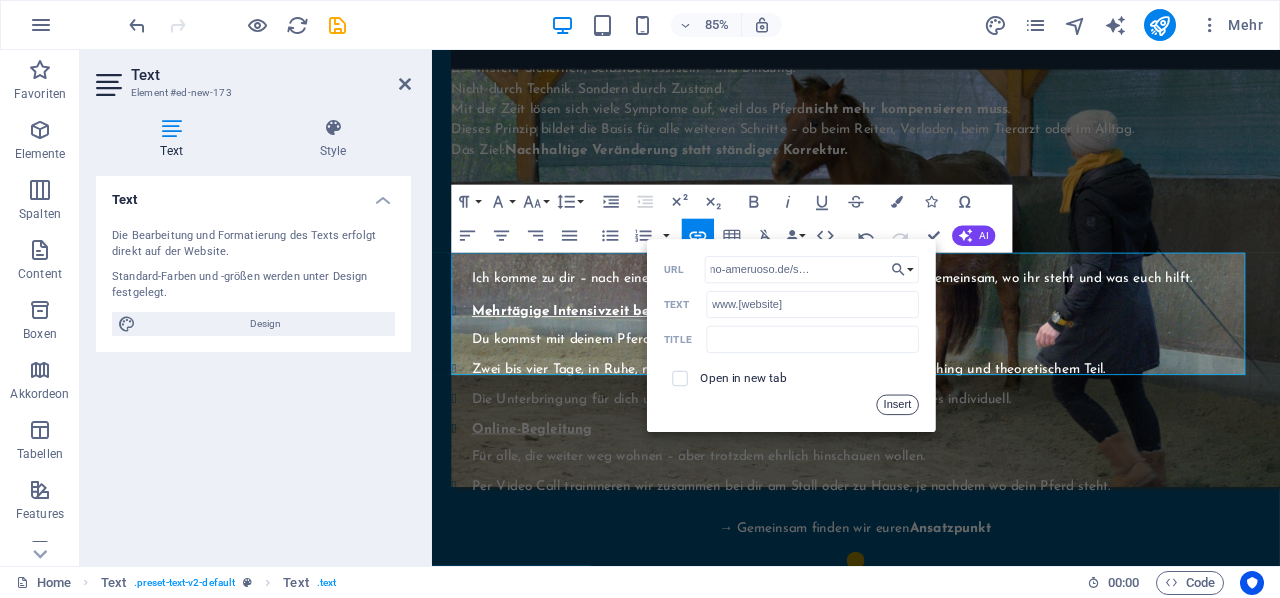 click on "Insert" at bounding box center (897, 405) 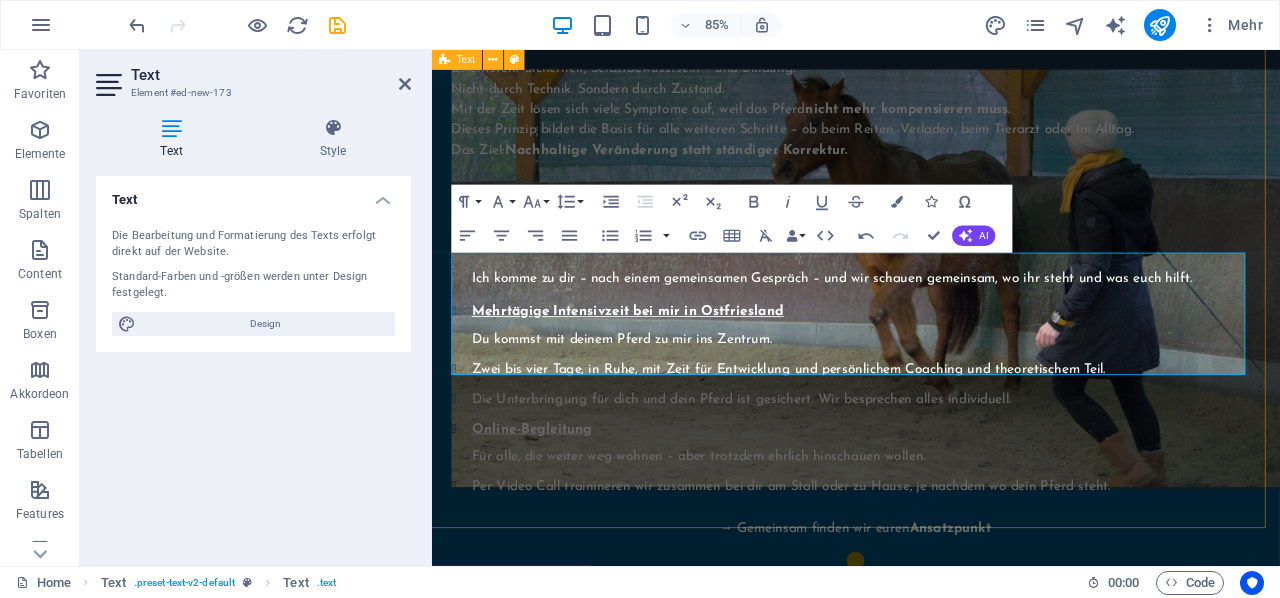 scroll, scrollTop: 0, scrollLeft: 0, axis: both 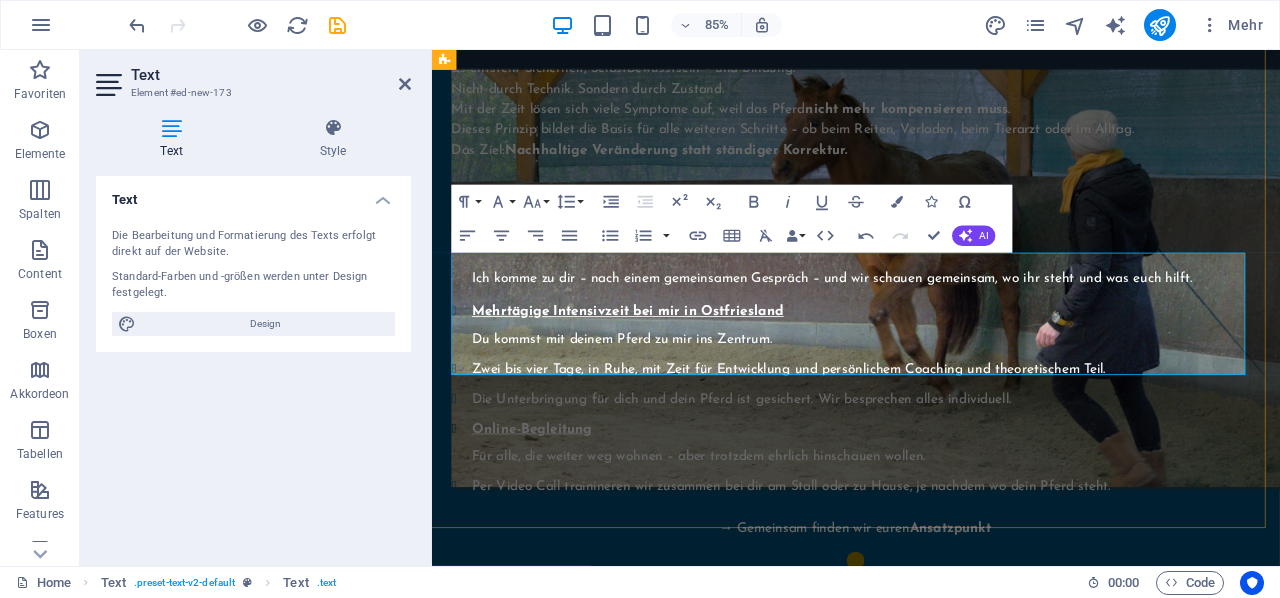 click on "Mit meinem Rabattcode sparst du nochmal 10%." at bounding box center (930, 1235) 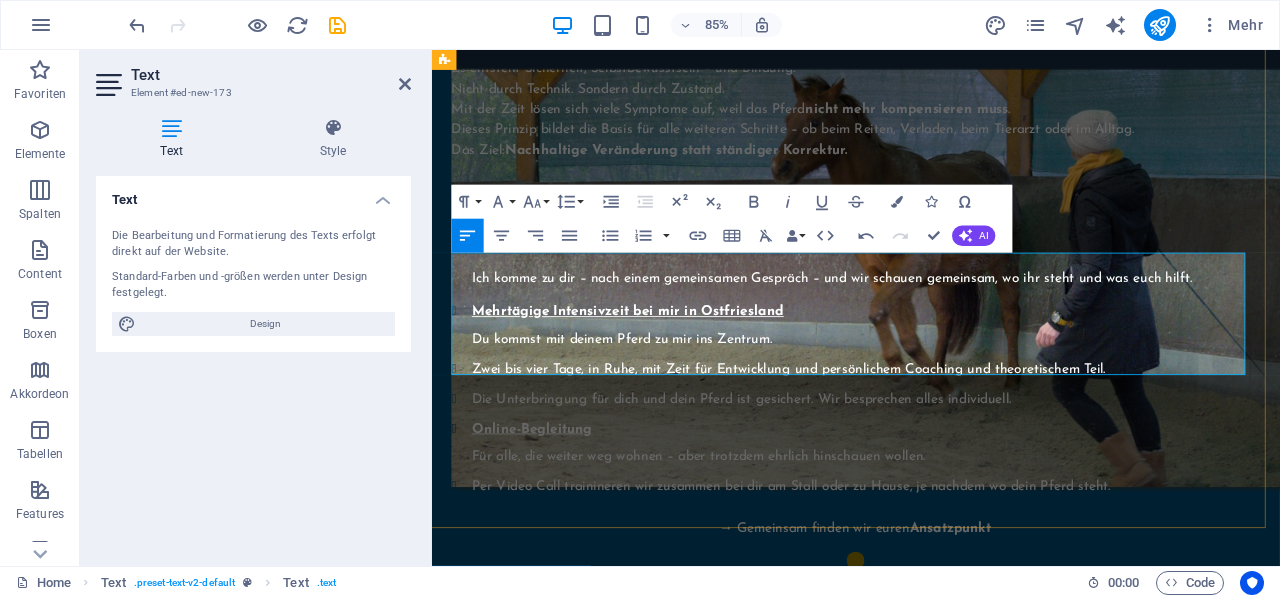drag, startPoint x: 1045, startPoint y: 396, endPoint x: 1208, endPoint y: 400, distance: 163.04907 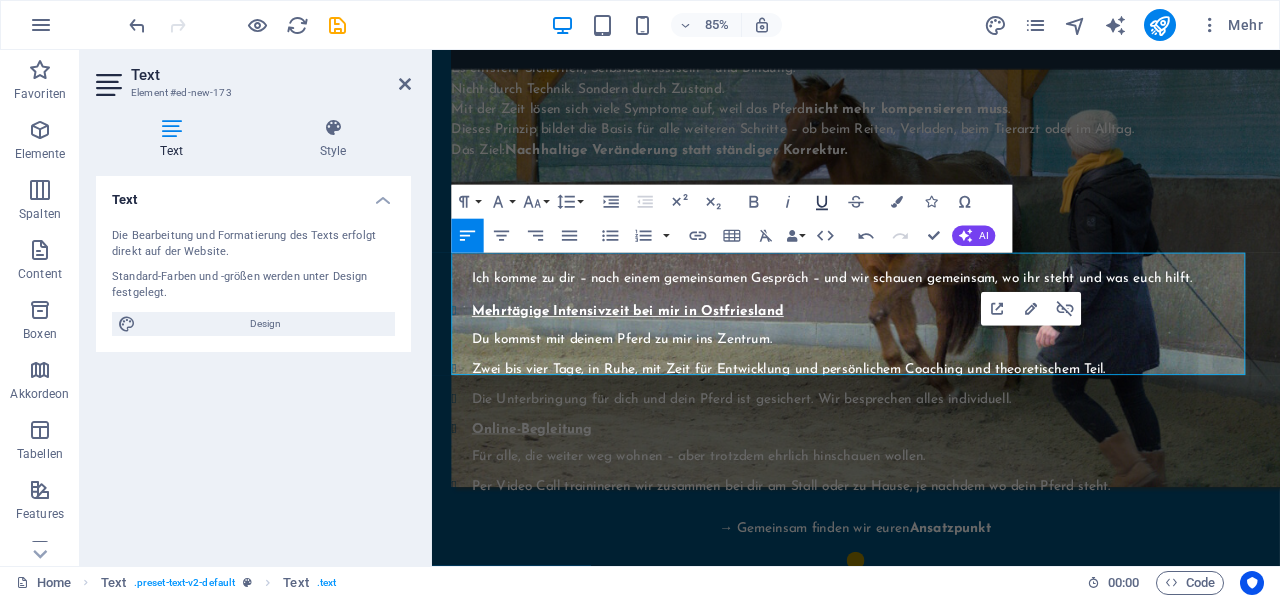 click 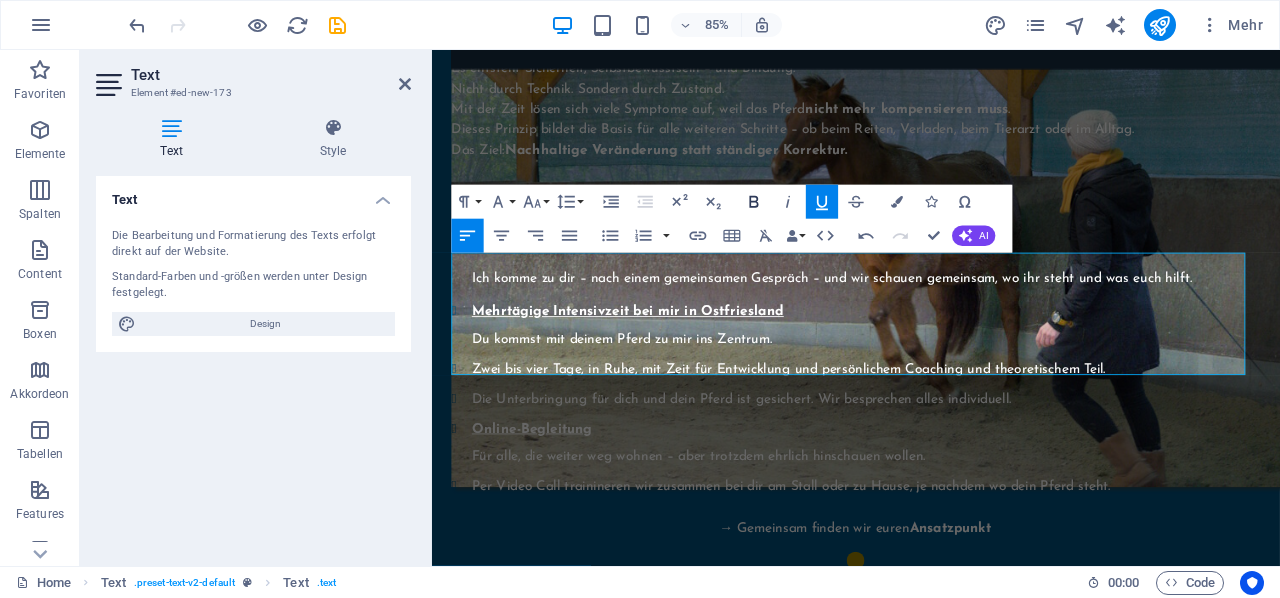 click 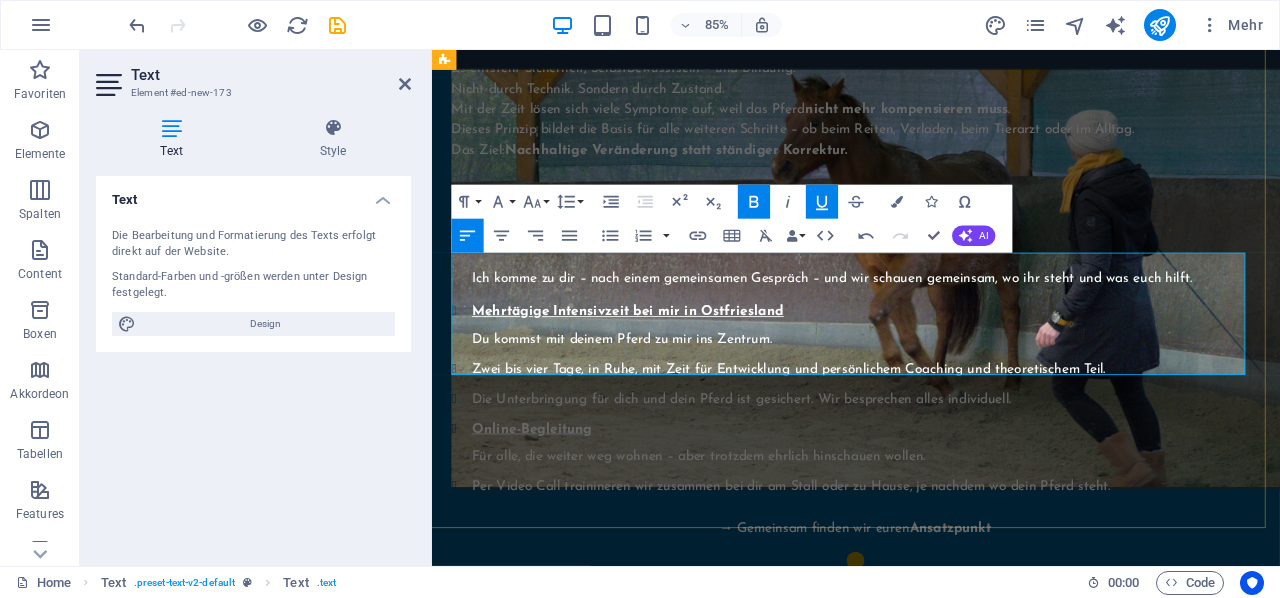 click on "Wenn du "Typ Selbstlerner" bist, gibt es einen Onlinekurs im Selfstudy Format auf www.[website] ." at bounding box center [930, 1211] 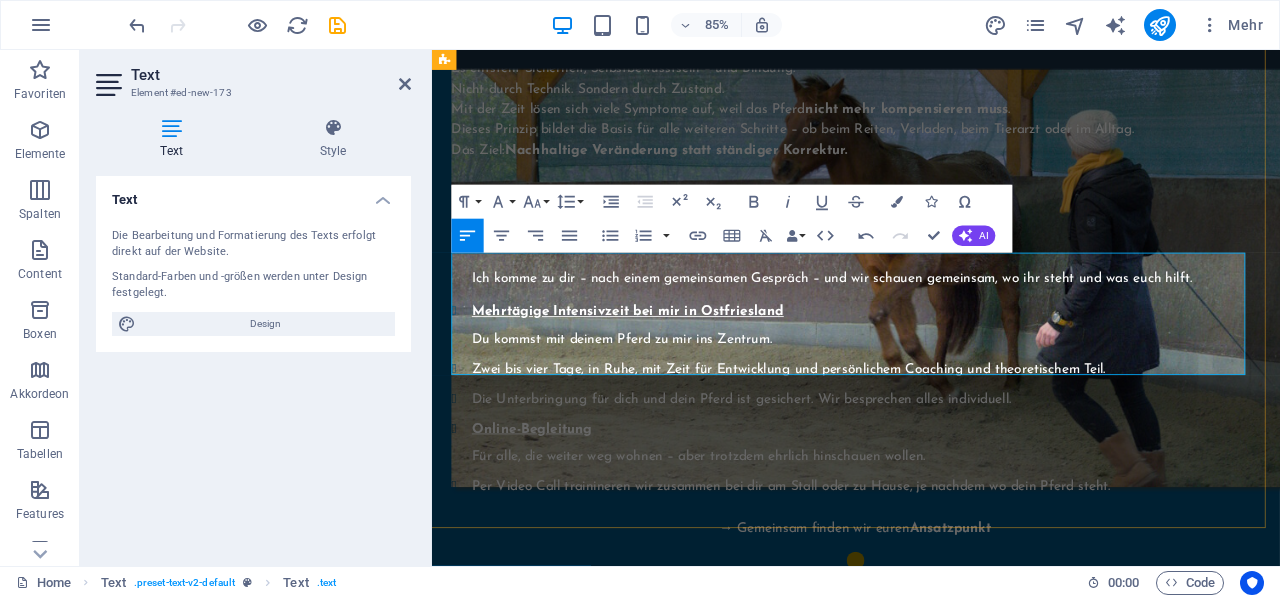 click on "Mit meinem Rabattcode sparst du nochmal 10%." at bounding box center (930, 1235) 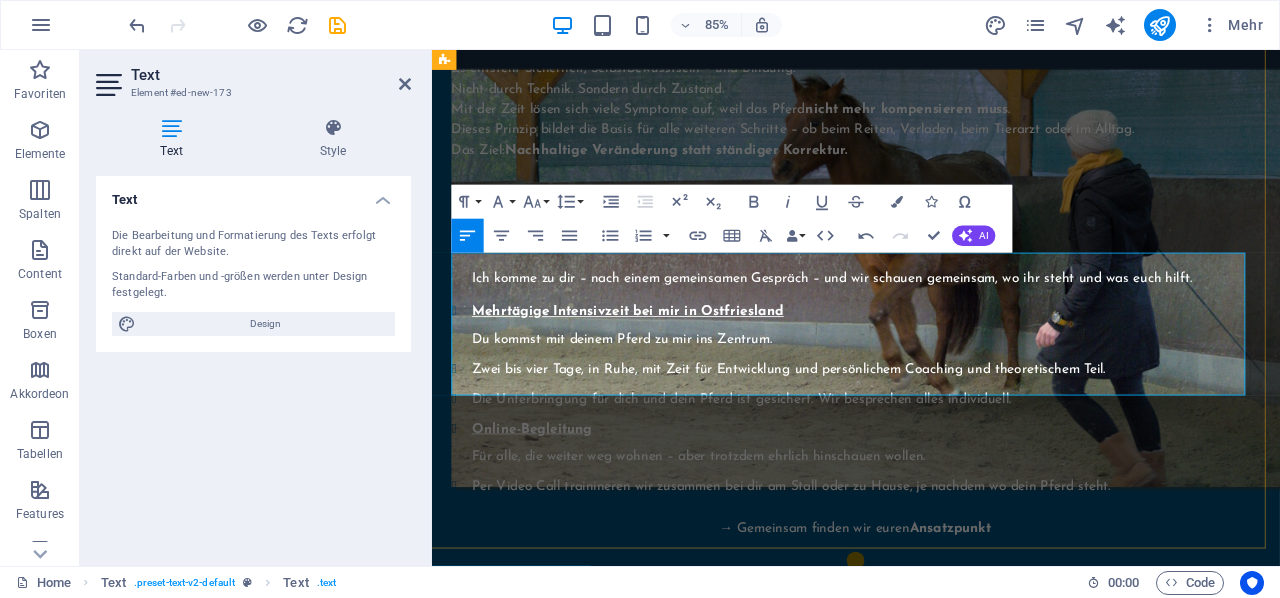 click on "Mit meinem Rabattcode sparst du nochmal 10%. Schreib mir ne kurze Nachricht, dass du den Code brauchst und du bekommst den Code zum einlösen." at bounding box center (930, 1247) 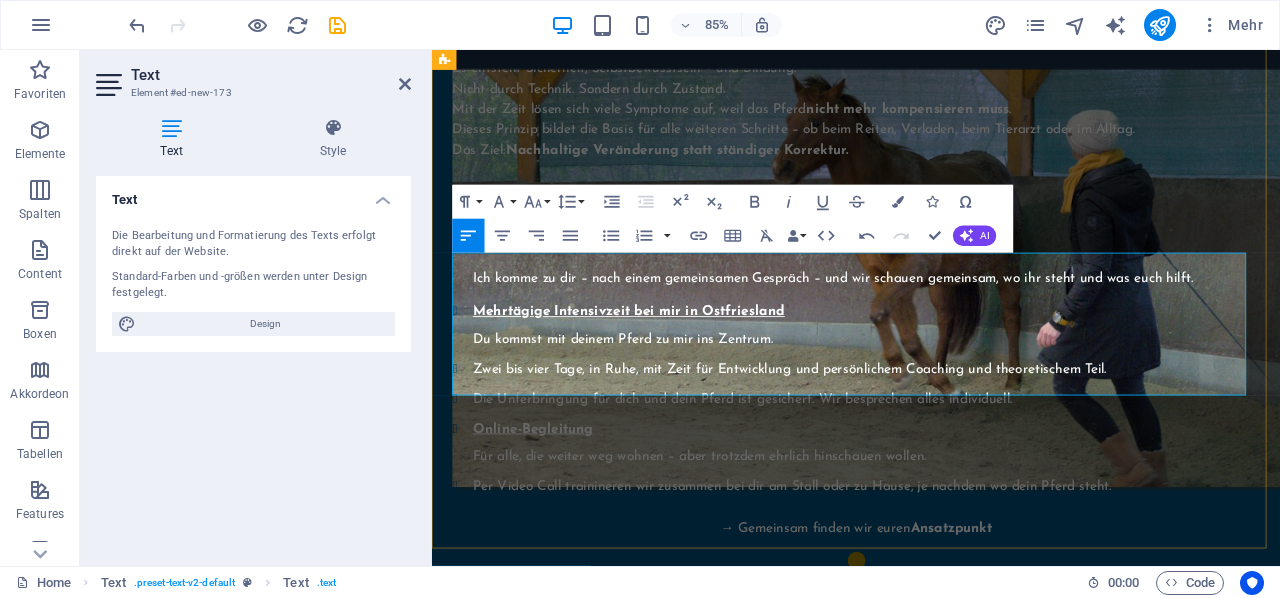 drag, startPoint x: 561, startPoint y: 444, endPoint x: 1275, endPoint y: 420, distance: 714.40326 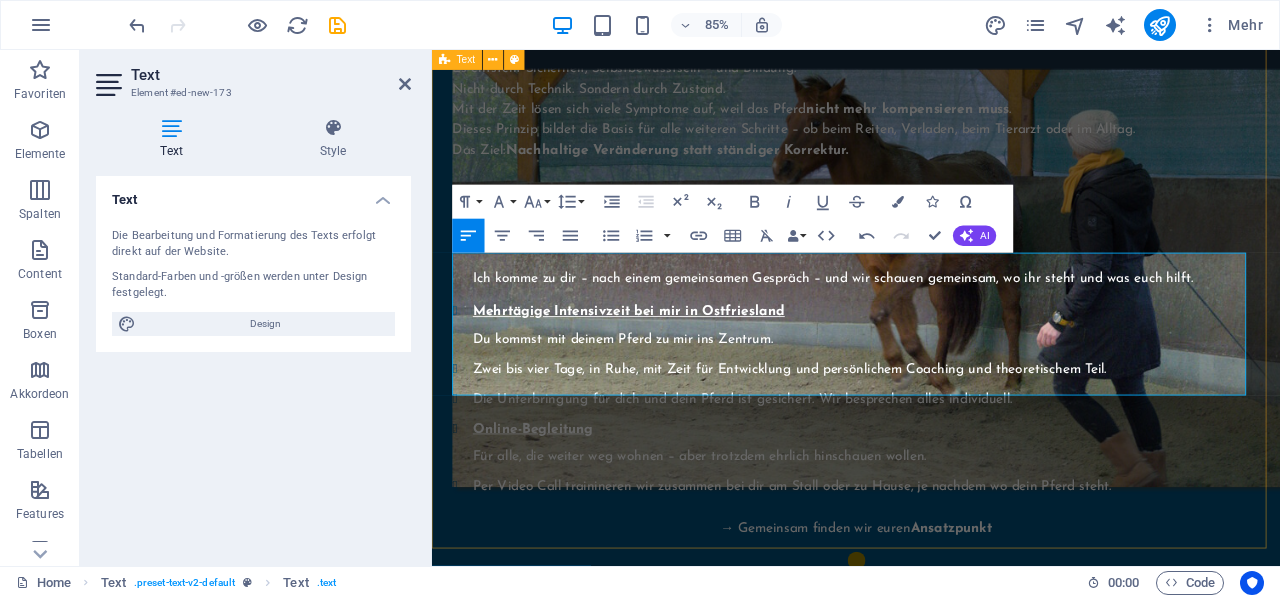 click on "Premiumtrainer Als Premiumtrainer genieße ich den direkten Kontakt zum Gründer der Methode der angewandten Pferdepsychologie° [PERSON], sowie den wöchentlichen Austausch mit ihm und meinen Trainerkolleginnen. Durch diesen wertvollen Austausch, sind wir immer auf dem aktuellsten Stand.  Wenn du "Typ Selbstlerner" bist, gibt es einen Onlinekurs im Selfstudy Format auf  www.timo-ameruoso.de . Mit meinem Rabattcode sparst du nochmal 10%. Schreib mir ne kurze Nachricht mit dem Stichwort "Rabattcode",  und du bekommst ihn ganz einfach in dein Postfach ." at bounding box center [931, 1151] 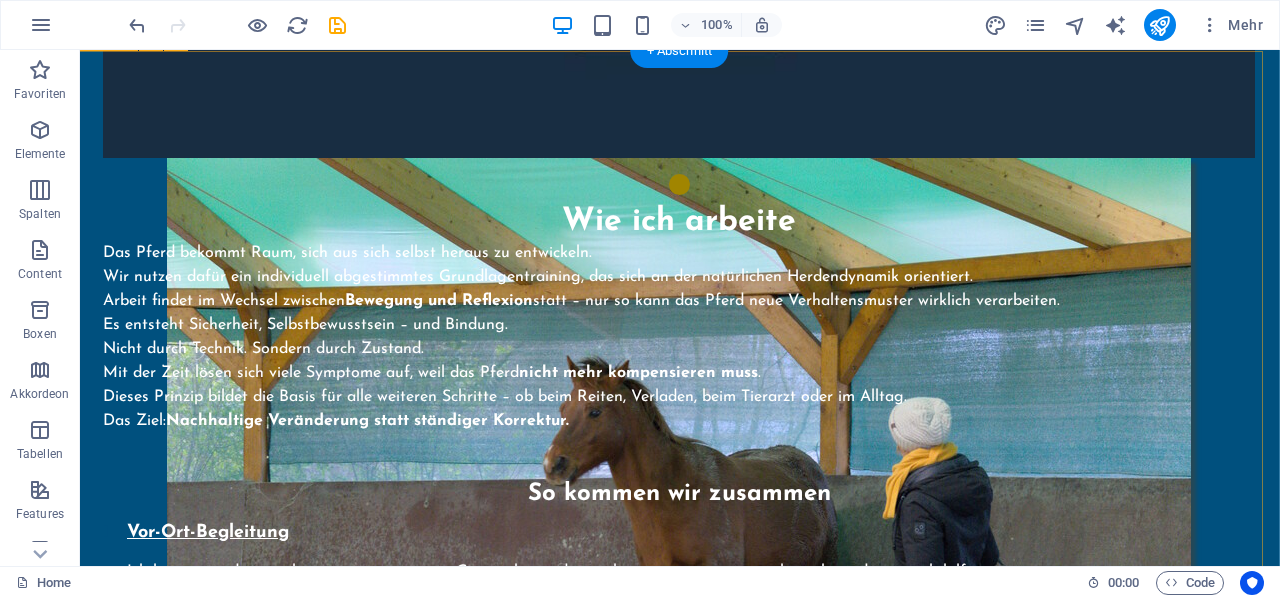 scroll, scrollTop: 3792, scrollLeft: 1, axis: both 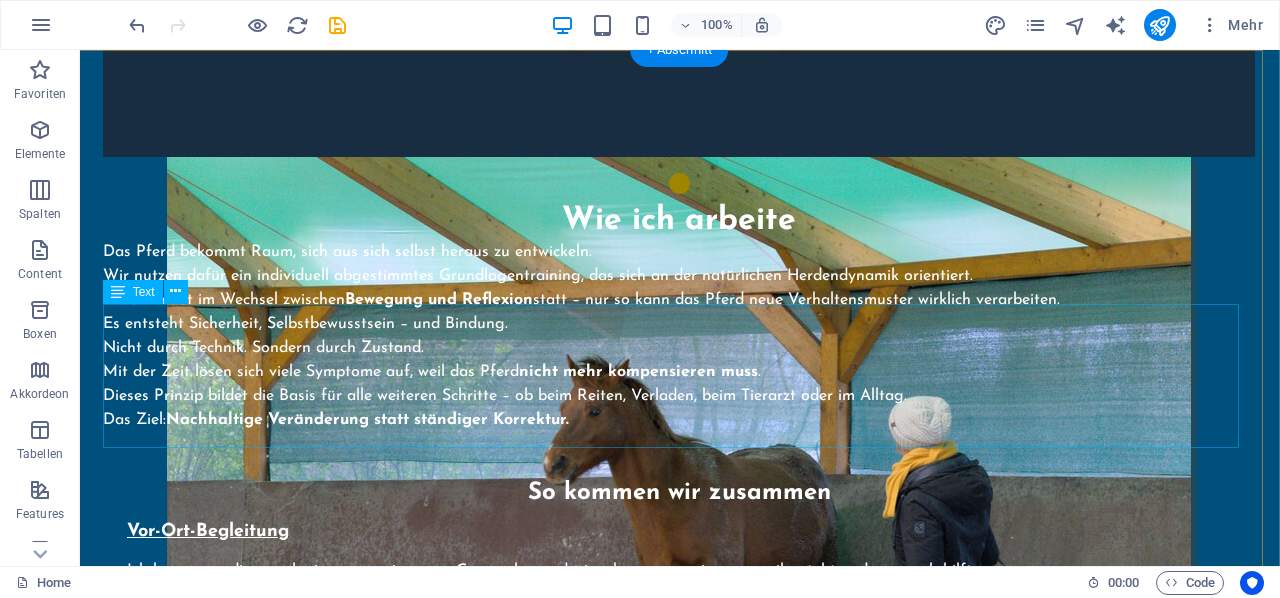 click on "Als Premiumtrainer genieße ich den direkten Kontakt zum Gründer der Methode der angewandten Pferdepsychologie° [NAME], sowie den wöchentlichen Austausch mit ihm und meinen Trainerkolleginnen. Durch diesen wertvollen Austausch, sind wir immer auf dem aktuellsten Stand.  Wenn du "Typ Selbstlerner" bist, gibt es einen Onlinekurs im Selfstudy Format auf www.timo-ameruoso.de . Mit meinem Rabattcode sparst du nochmal 10%. Schreib mir ne kurze Nachricht mit dem Stichwort "Rabattcode",  und du bekommst ihn ganz einfach in dein Postfach." at bounding box center [679, 1426] 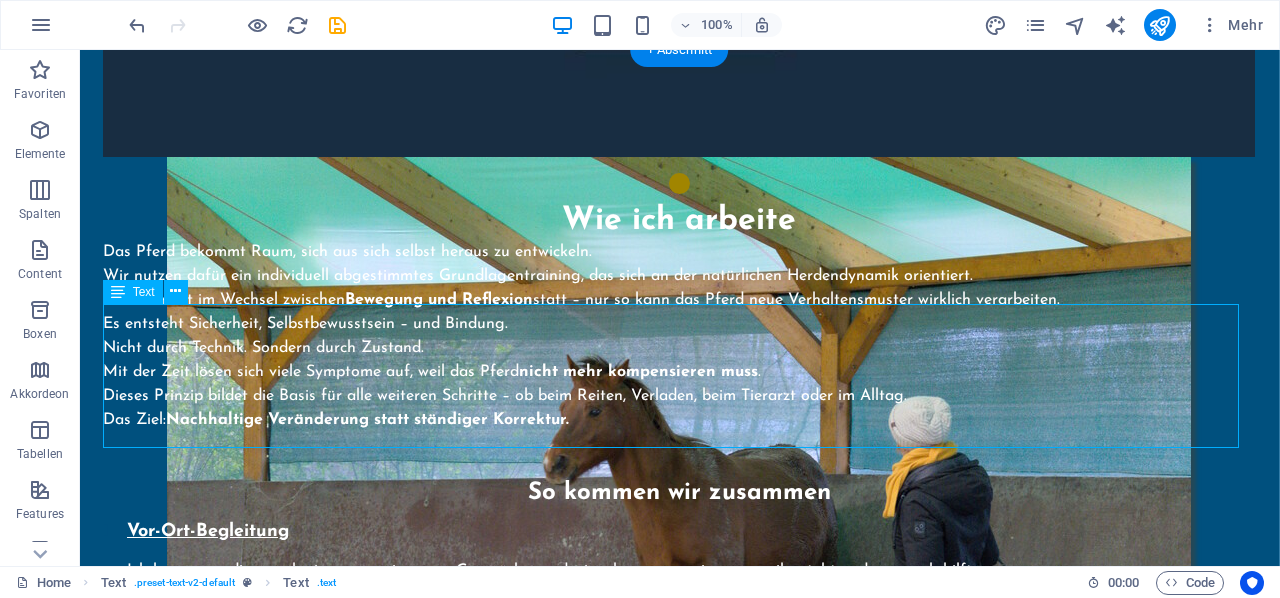 click on "Als Premiumtrainer genieße ich den direkten Kontakt zum Gründer der Methode der angewandten Pferdepsychologie° [NAME], sowie den wöchentlichen Austausch mit ihm und meinen Trainerkolleginnen. Durch diesen wertvollen Austausch, sind wir immer auf dem aktuellsten Stand.  Wenn du "Typ Selbstlerner" bist, gibt es einen Onlinekurs im Selfstudy Format auf www.timo-ameruoso.de . Mit meinem Rabattcode sparst du nochmal 10%. Schreib mir ne kurze Nachricht mit dem Stichwort "Rabattcode",  und du bekommst ihn ganz einfach in dein Postfach." at bounding box center (679, 1426) 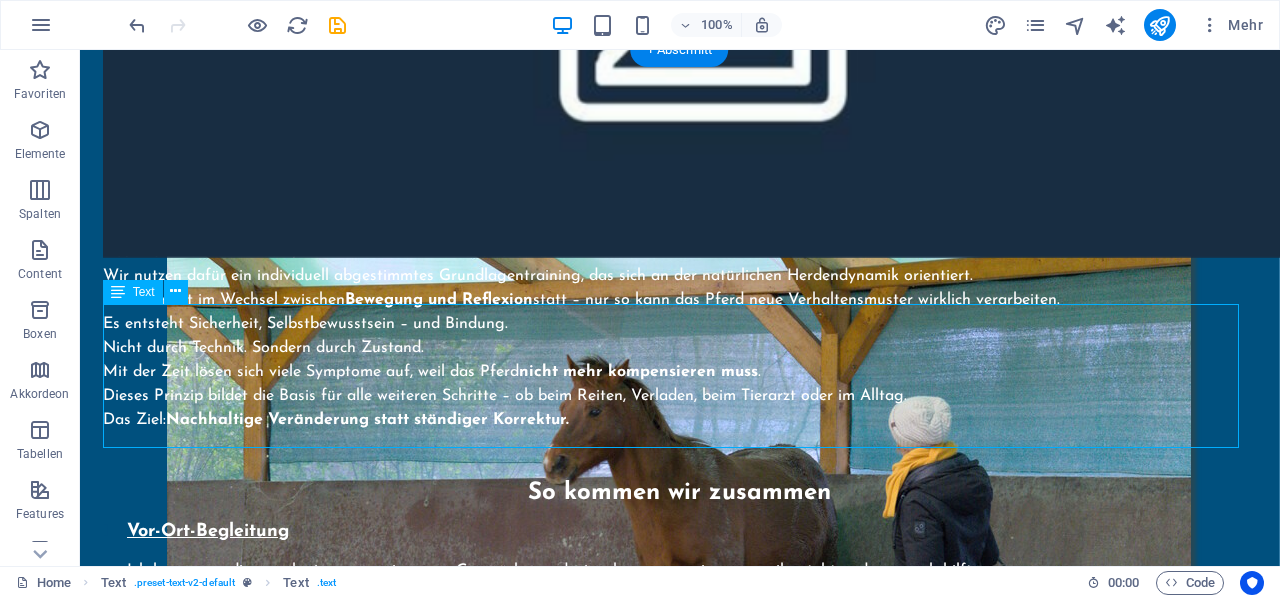 scroll, scrollTop: 3823, scrollLeft: 1, axis: both 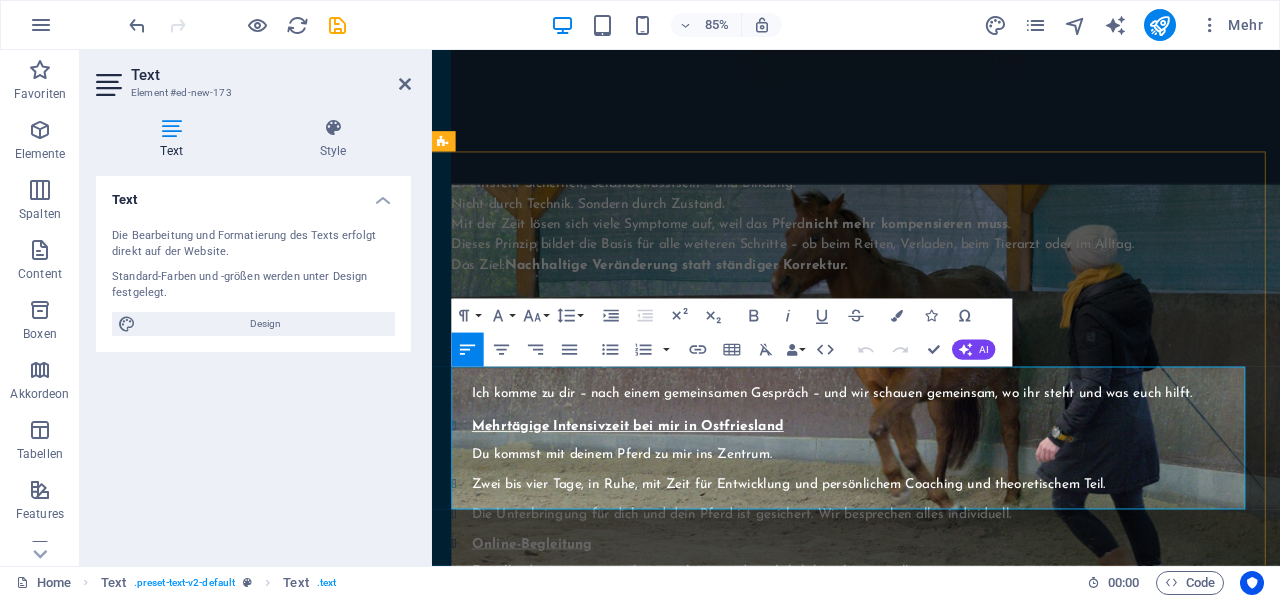 click on "Als Premiumtrainer genieße ich den direkten Kontakt zum Gründer der Methode der angewandten Pferdepsychologie° [PERSON], sowie den wöchentlichen Austausch mit ihm und meinen Trainerkolleginnen. Durch diesen wertvollen Austausch, sind wir immer auf dem aktuellsten Stand." at bounding box center (930, 1274) 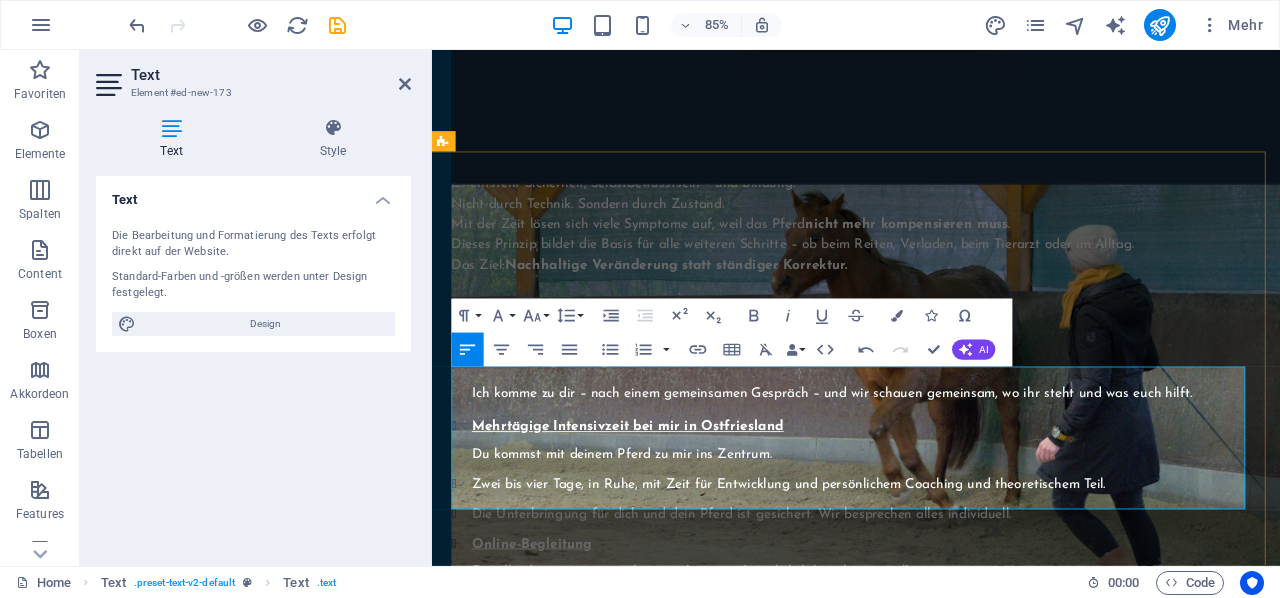 type 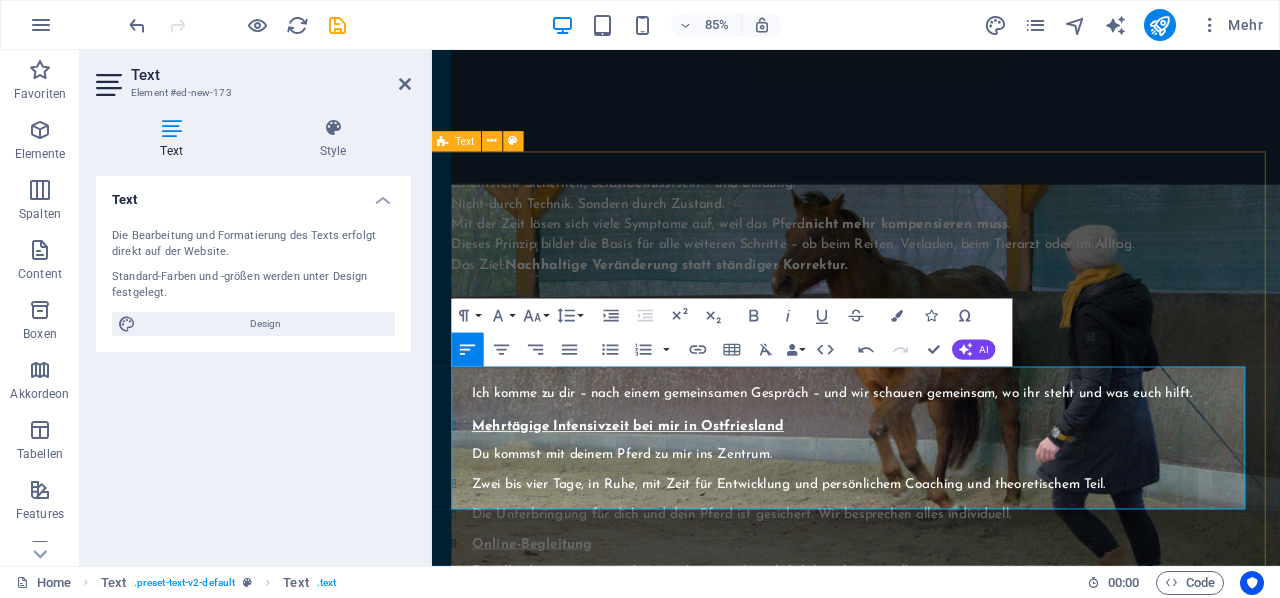 click on "Premiumtrainer Als Premiumtrainer genieße ich den direkten Kontakt zum Gründer der Methode der angewandten Pferdepsychologie° [NAME], sowie den wöchentlichen Austausch mit ihm und meinen Trainerkolleginnen. Durch diesen wertvollen Austausch, sind wir immer auf dem aktuellsten Stand, um bestmögliche Erfolge für dich und dein Pferd zu erzielen. Wenn du "Typ Selbstlerner" bist, gibt es einen Onlinekurs im Selfstudy Format auf www.timo-ameruoso.de . Mit meinem Rabattcode sparst du nochmal 10%. Schreib mir ne kurze Nachricht mit dem Stichwort "Rabattcode",  und du bekommst ihn ganz einfach in dein Postfach." at bounding box center [930, 1286] 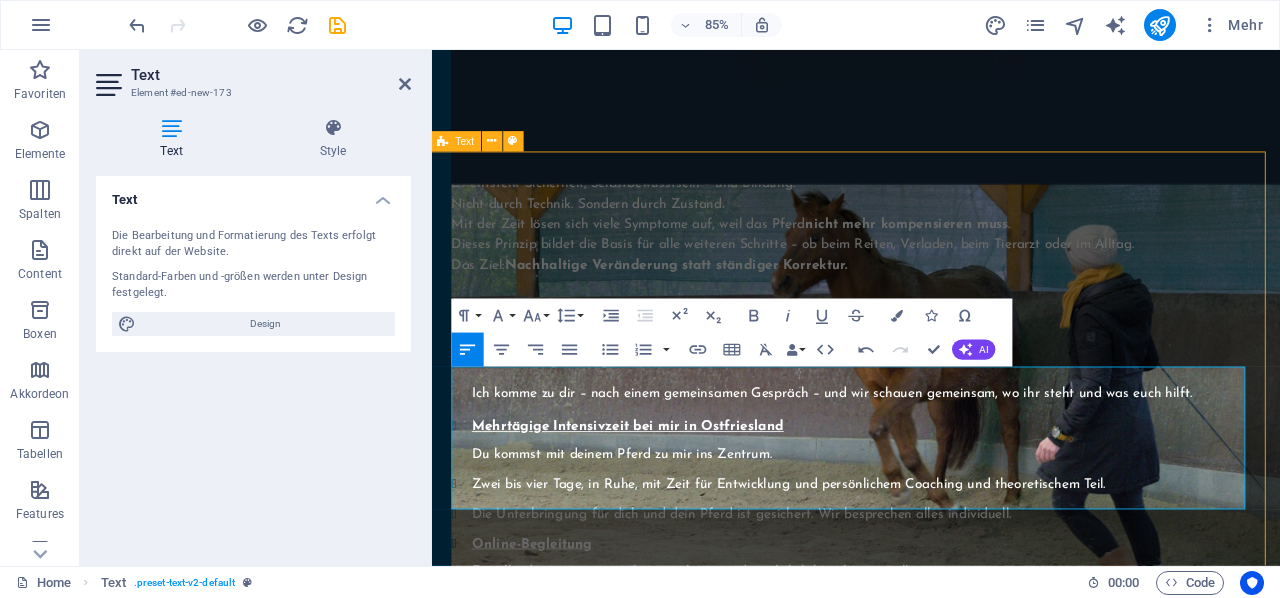 scroll, scrollTop: 3673, scrollLeft: 1, axis: both 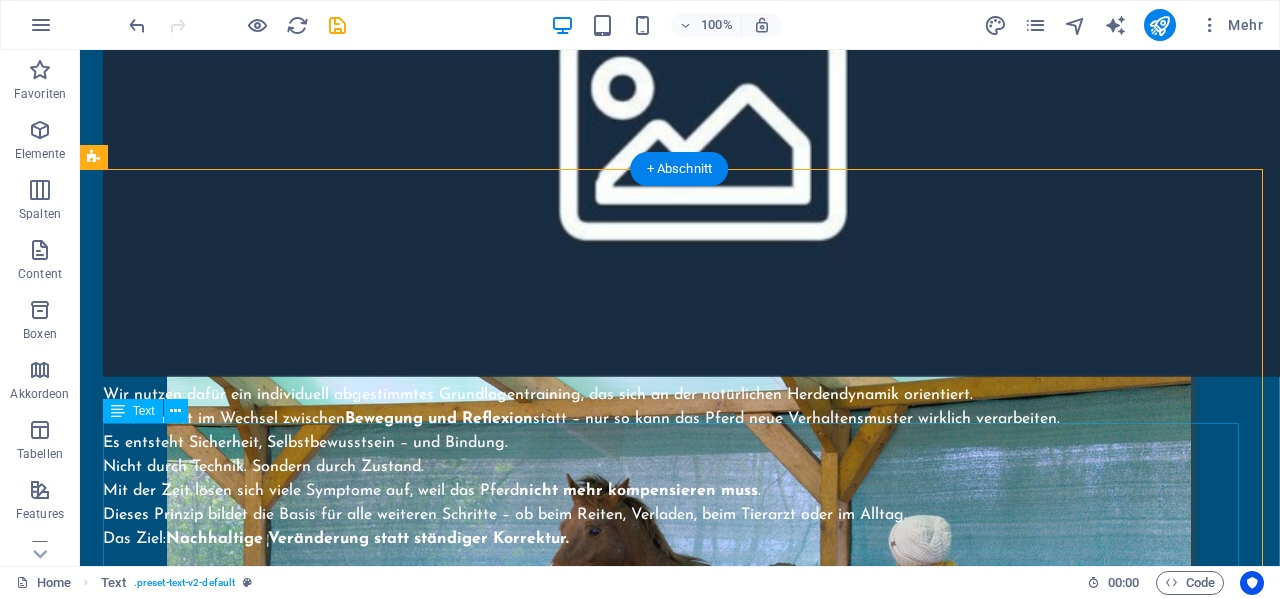 click on "Als Premiumtrainer genieße ich den direkten Kontakt zum Gründer der Methode der angewandten Pferdepsychologie° [PERSON] , sowie den wöchentlichen Austausch mit ihm und meinen Trainerkolleginnen. Durch diesen wertvollen Austausch, sind wir immer auf dem aktuellsten Stand, um bestmögliche Erfolge für dich und dein Pferd zu erzielen. Wenn du "Typ Selbstlerner" bist, gibt es einen Onlinekurs im Selfstudy Format auf  www.timo-ameruoso.de . Mit meinem Rabattcode sparst du nochmal 10%. Schreib mir ne kurze Nachricht mit dem Stichwort "Rabattcode",  und du bekommst ihn ganz einfach in dein Postfach." at bounding box center (679, 1557) 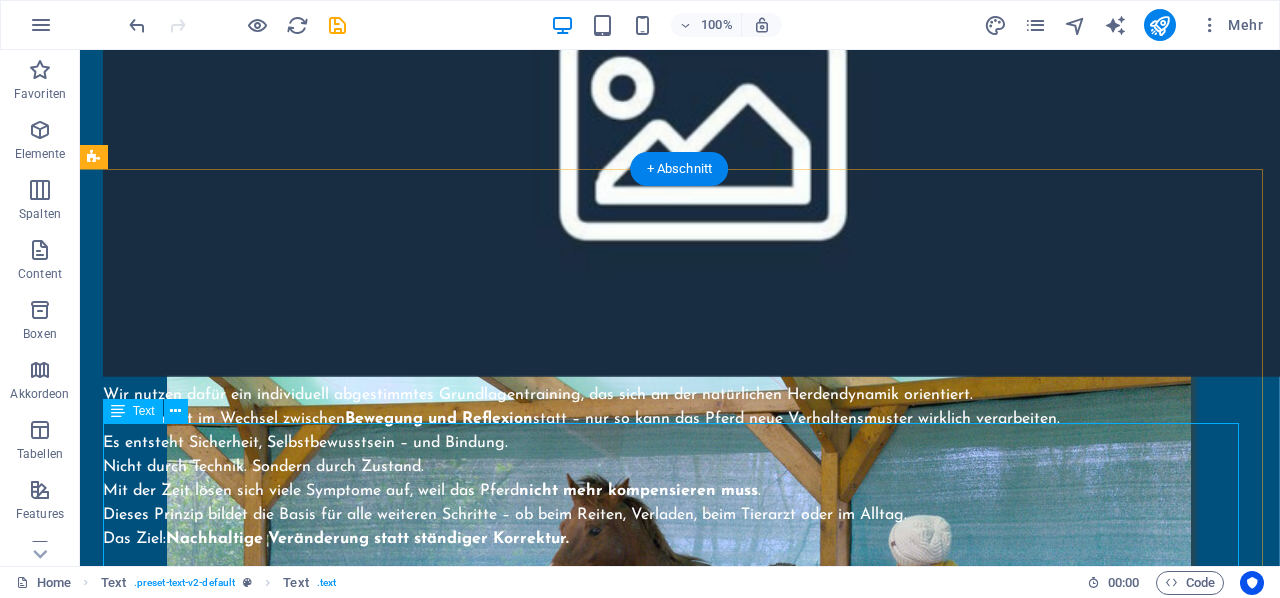 click on "Als Premiumtrainer genieße ich den direkten Kontakt zum Gründer der Methode der angewandten Pferdepsychologie° [PERSON] , sowie den wöchentlichen Austausch mit ihm und meinen Trainerkolleginnen. Durch diesen wertvollen Austausch, sind wir immer auf dem aktuellsten Stand, um bestmögliche Erfolge für dich und dein Pferd zu erzielen. Wenn du "Typ Selbstlerner" bist, gibt es einen Onlinekurs im Selfstudy Format auf  www.timo-ameruoso.de . Mit meinem Rabattcode sparst du nochmal 10%. Schreib mir ne kurze Nachricht mit dem Stichwort "Rabattcode",  und du bekommst ihn ganz einfach in dein Postfach." at bounding box center [679, 1557] 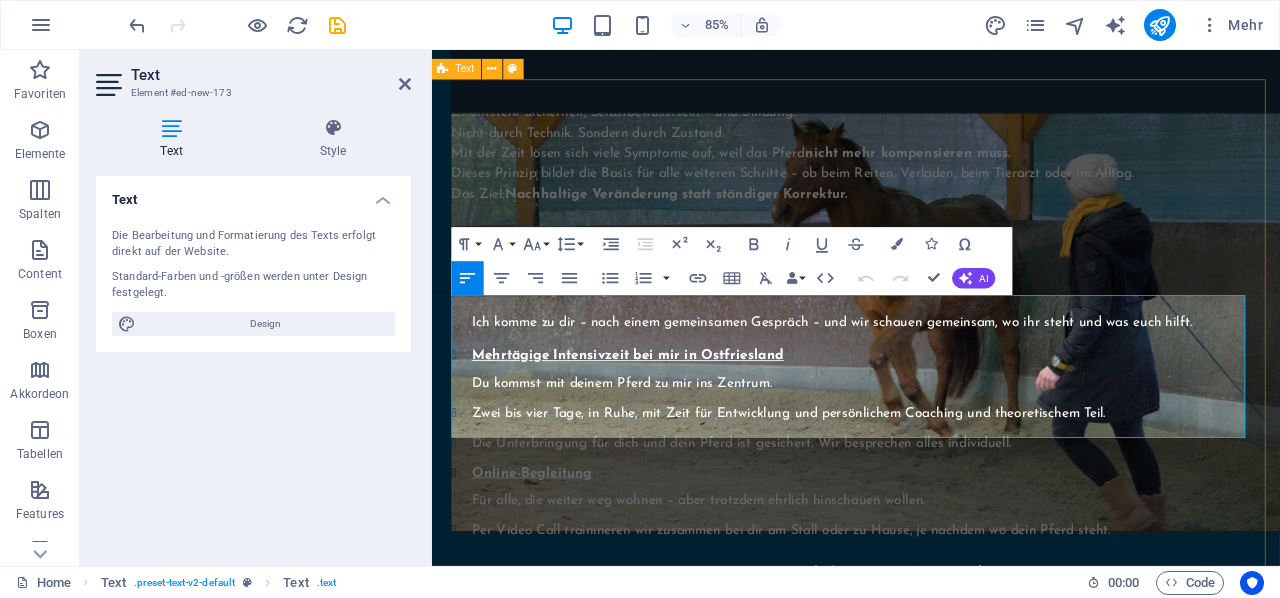 scroll, scrollTop: 3908, scrollLeft: 1, axis: both 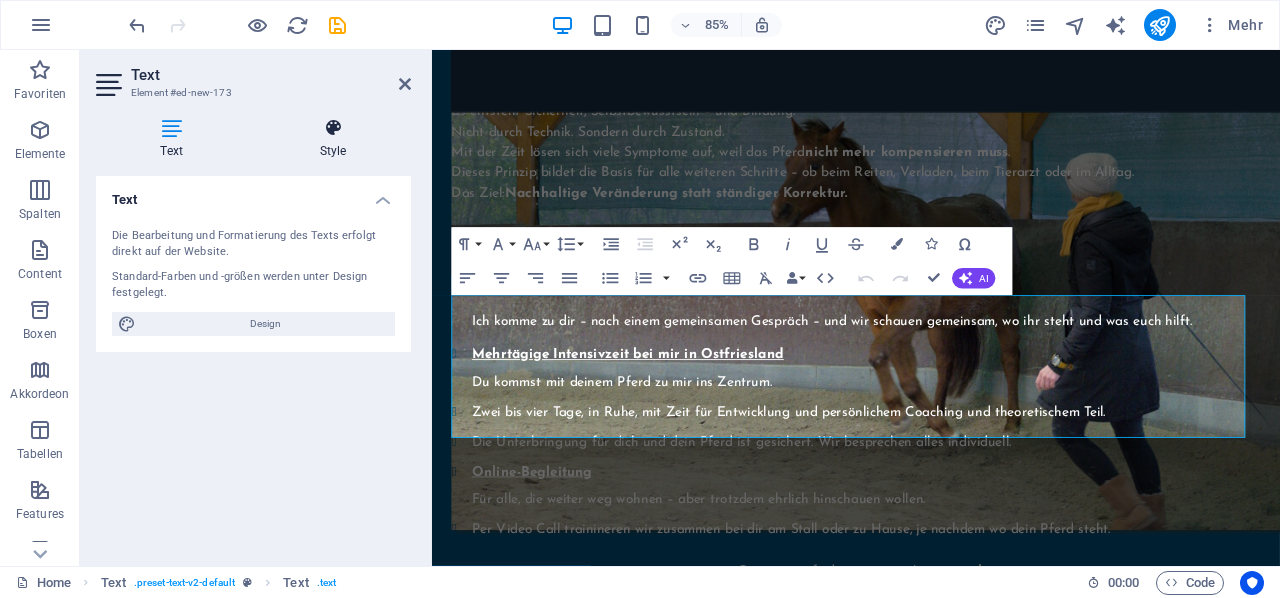 click at bounding box center [333, 128] 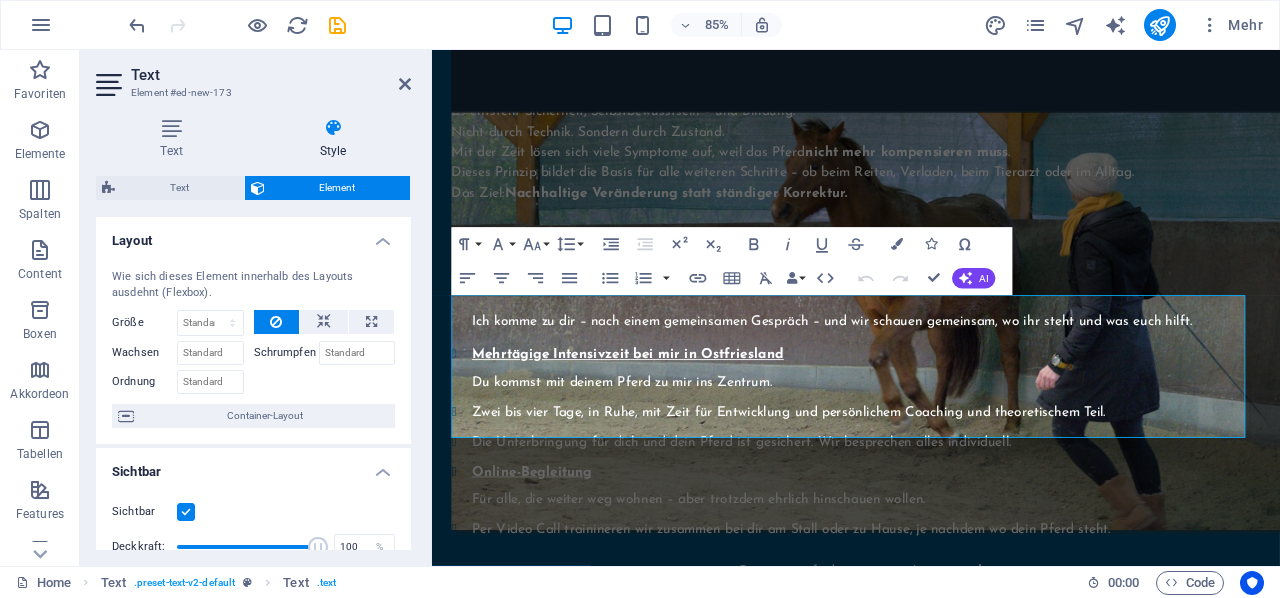 click on "Schrumpfen" at bounding box center [286, 353] 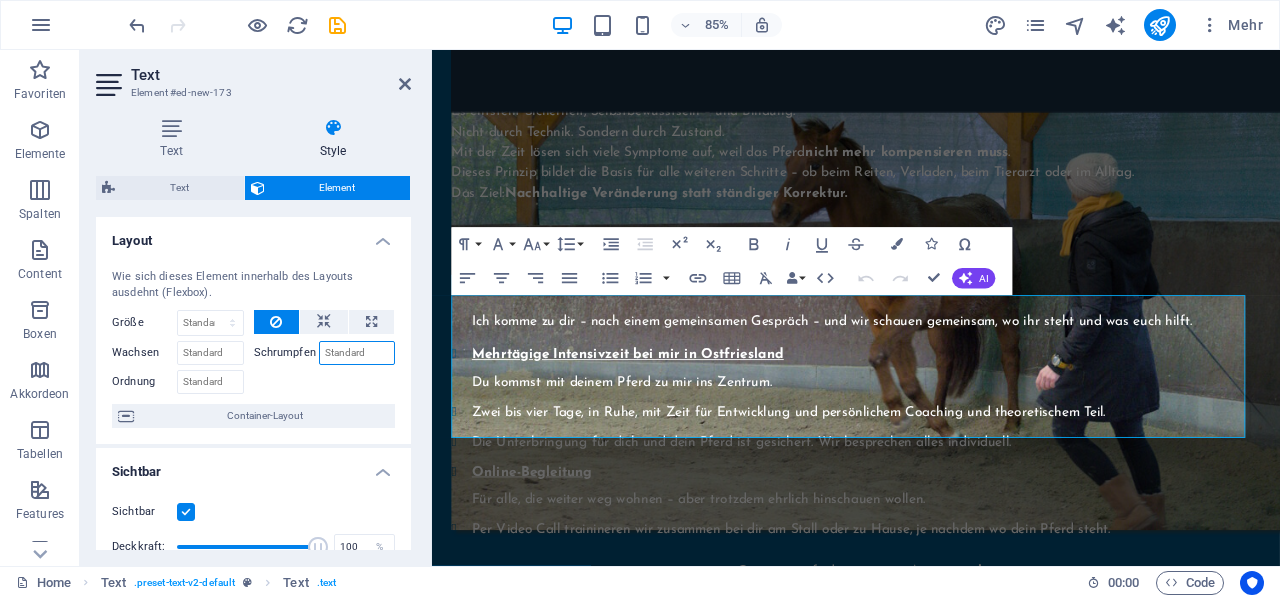click on "Schrumpfen" at bounding box center (357, 353) 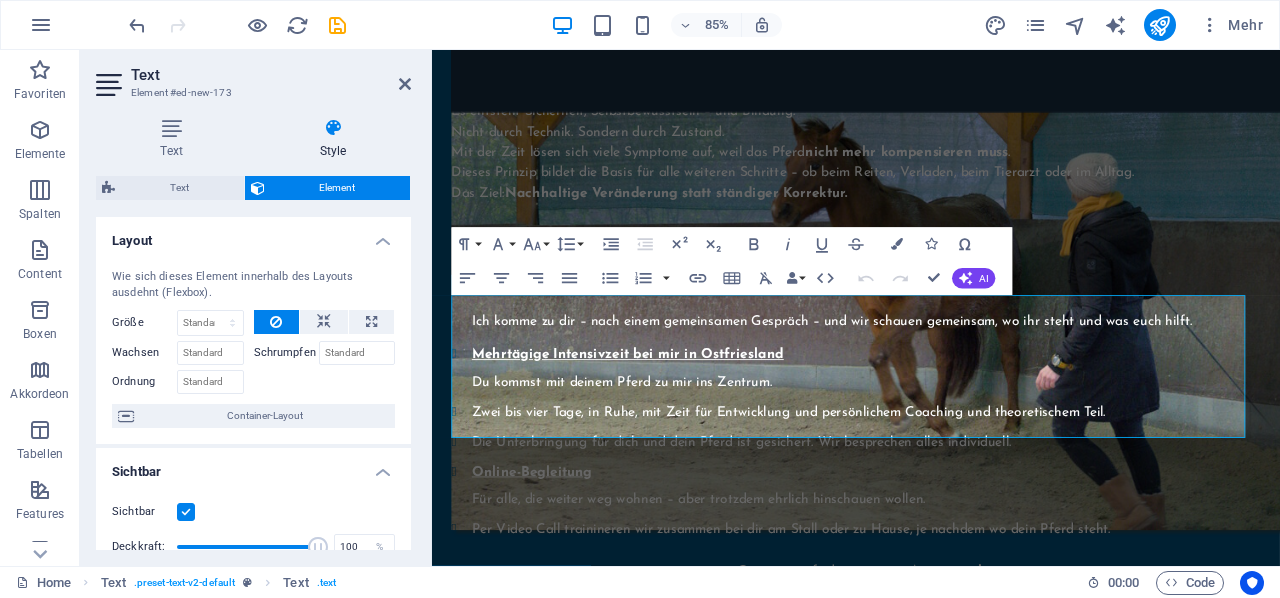 click on "Schrumpfen" at bounding box center (286, 353) 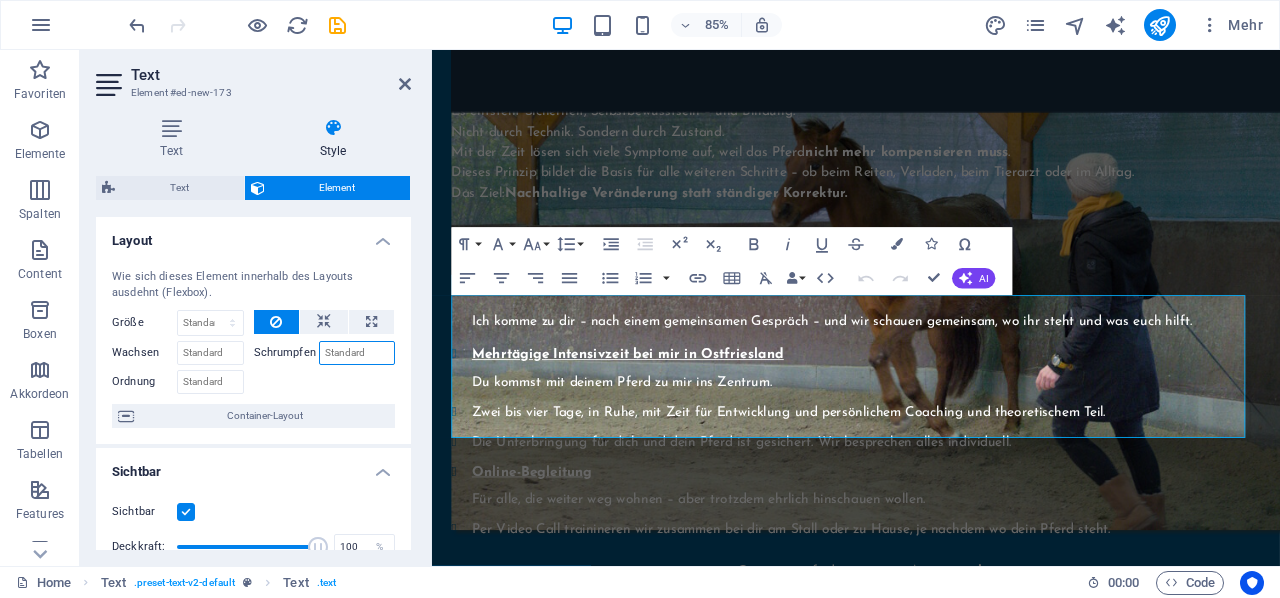click on "Schrumpfen" at bounding box center (357, 353) 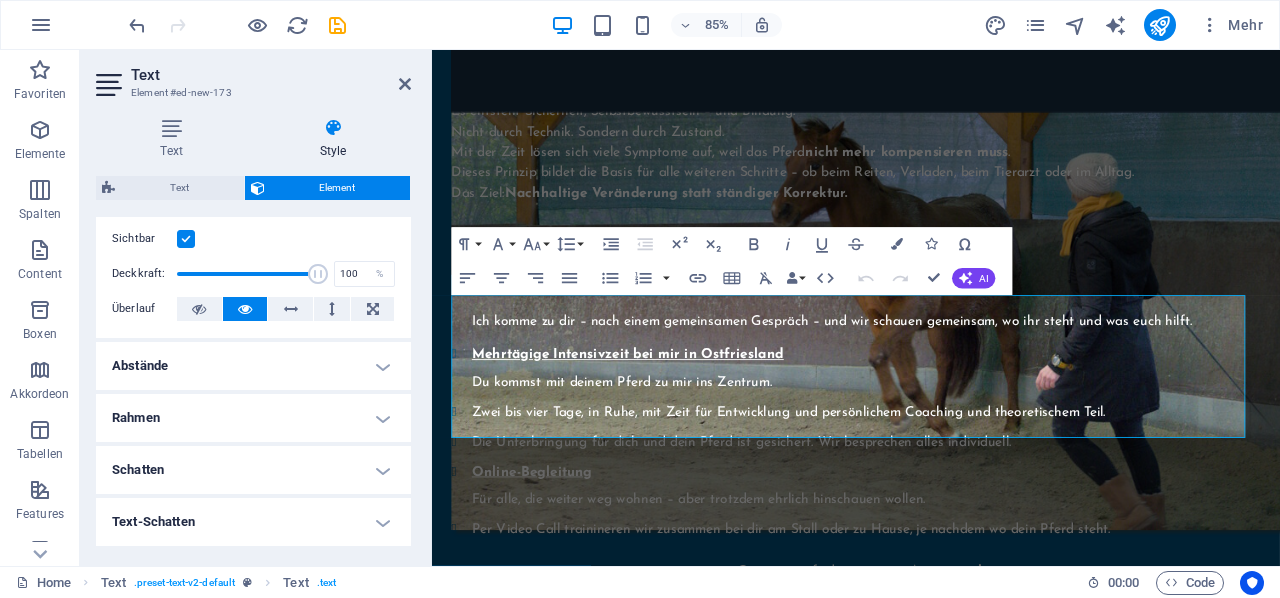 scroll, scrollTop: 373, scrollLeft: 0, axis: vertical 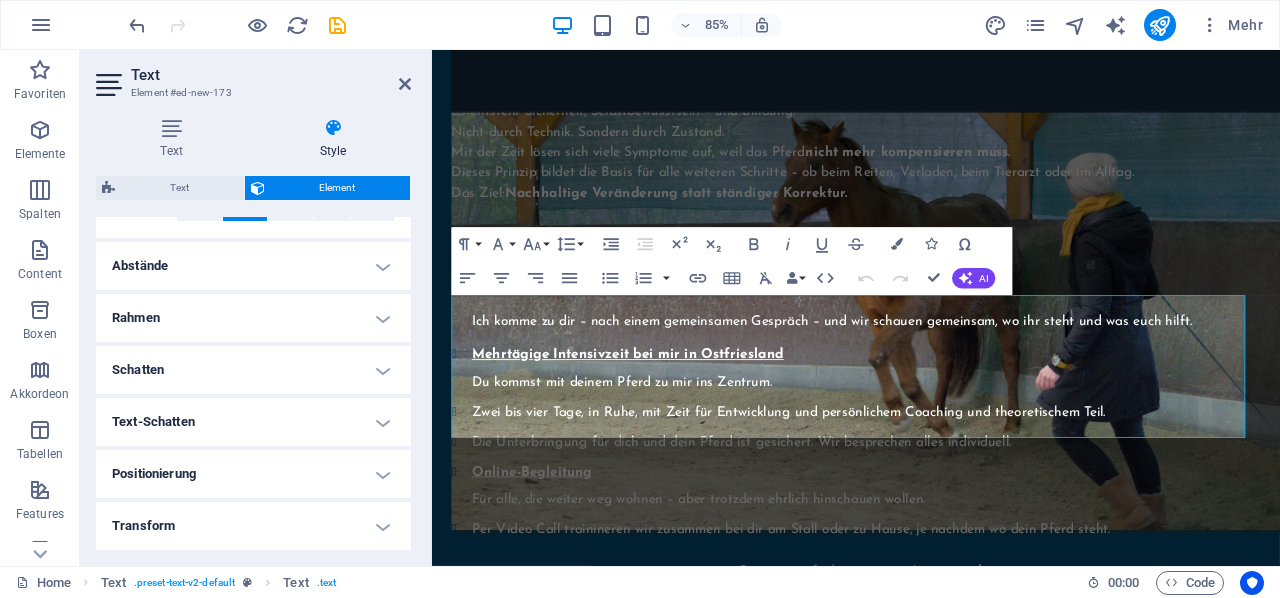 click on "Rahmen" at bounding box center (253, 318) 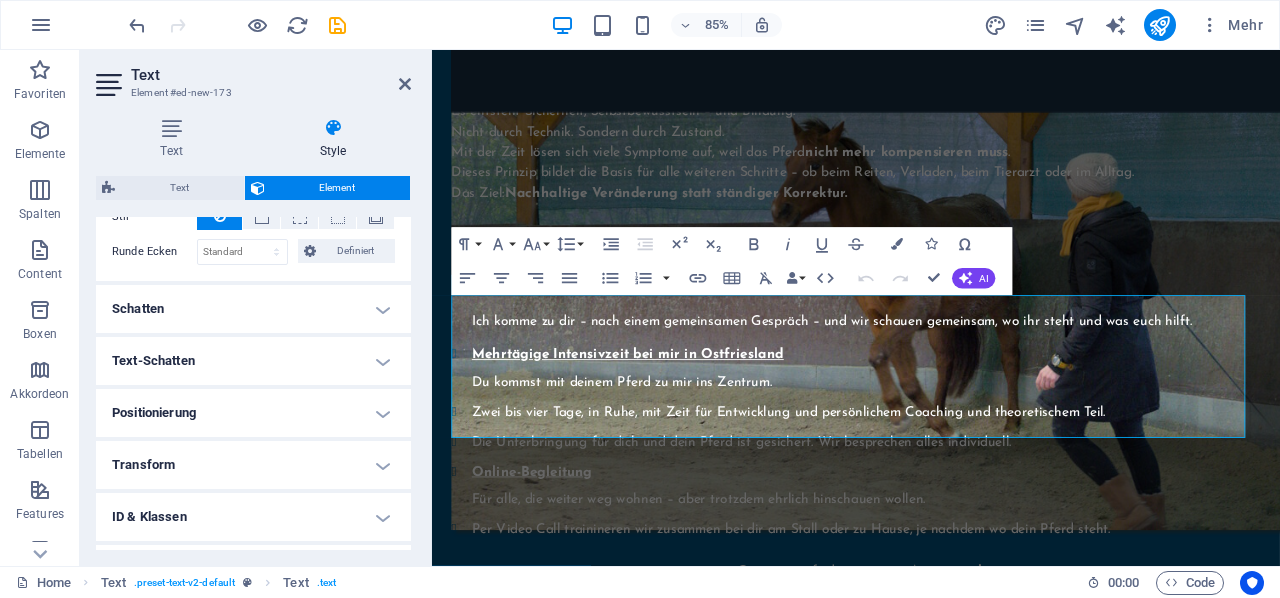 scroll, scrollTop: 607, scrollLeft: 0, axis: vertical 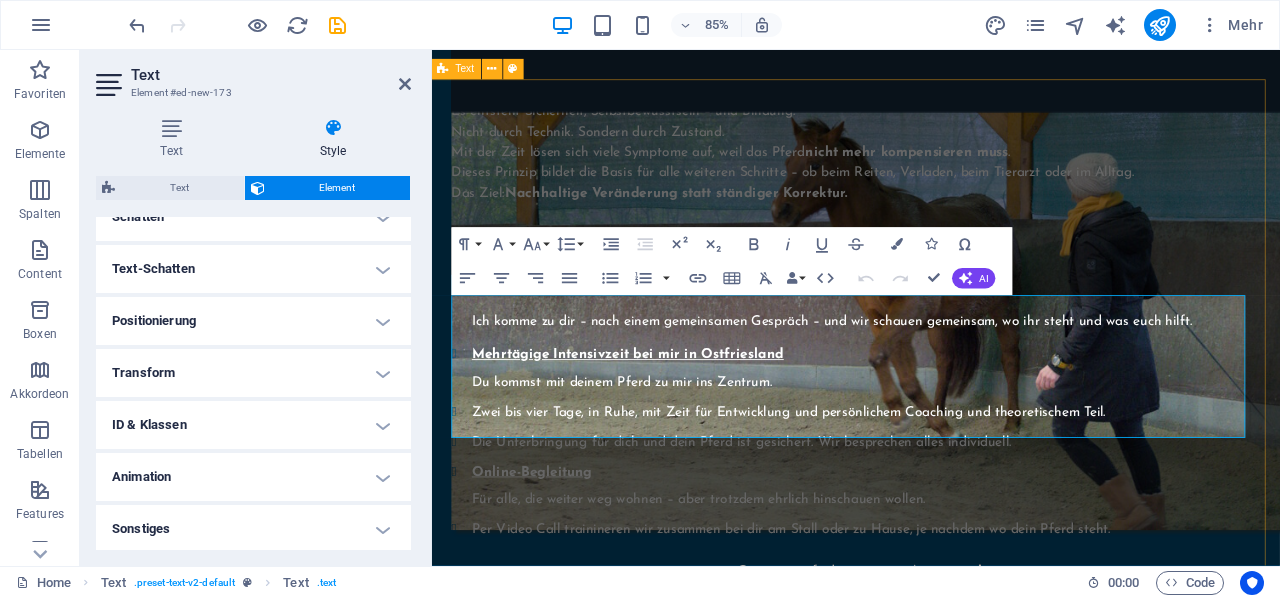 click on "Premiumtrainer Als Premiumtrainer genieße ich den direkten Kontakt zum Gründer der Methode der angewandten Pferdepsychologie° [NAME], sowie den wöchentlichen Austausch mit ihm und meinen Trainerkolleginnen. Durch diesen wertvollen Austausch, sind wir immer auf dem aktuellsten Stand, um bestmögliche Erfolge für dich und dein Pferd zu erzielen. Wenn du "Typ Selbstlerner" bist, gibt es einen Onlinekurs im Selfstudy Format auf www.timo-ameruoso.de . Mit meinem Rabattcode sparst du nochmal 10%. Schreib mir ne kurze Nachricht mit dem Stichwort "Rabattcode",  und du bekommst ihn ganz einfach in dein Postfach." at bounding box center (930, 1201) 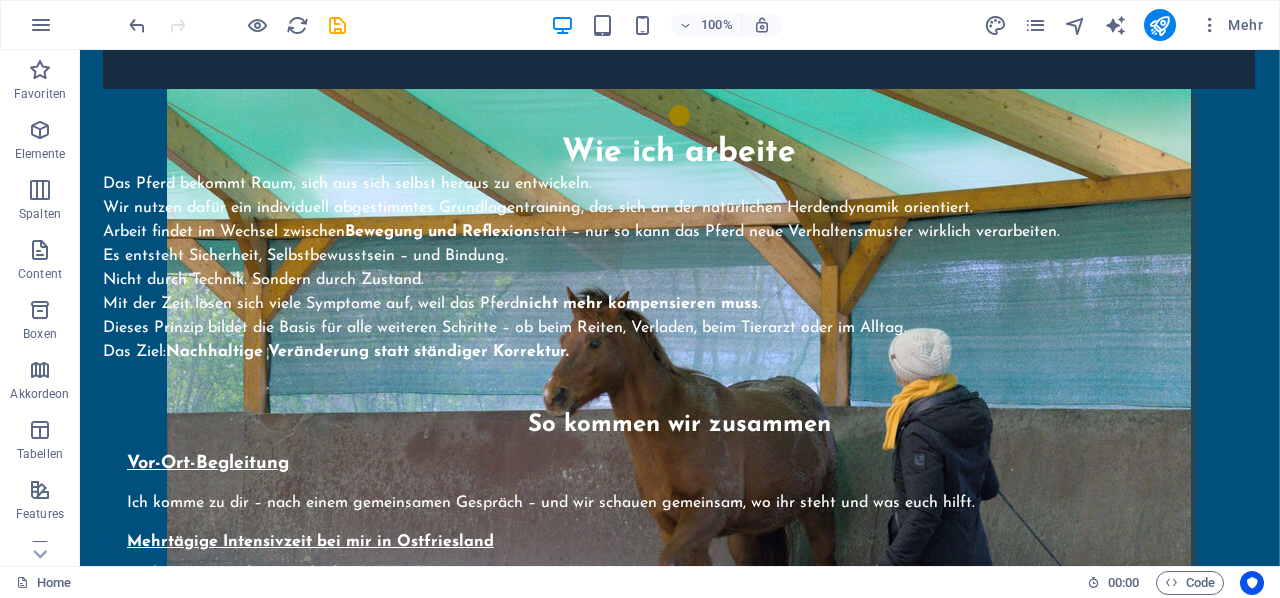 scroll, scrollTop: 3816, scrollLeft: 1, axis: both 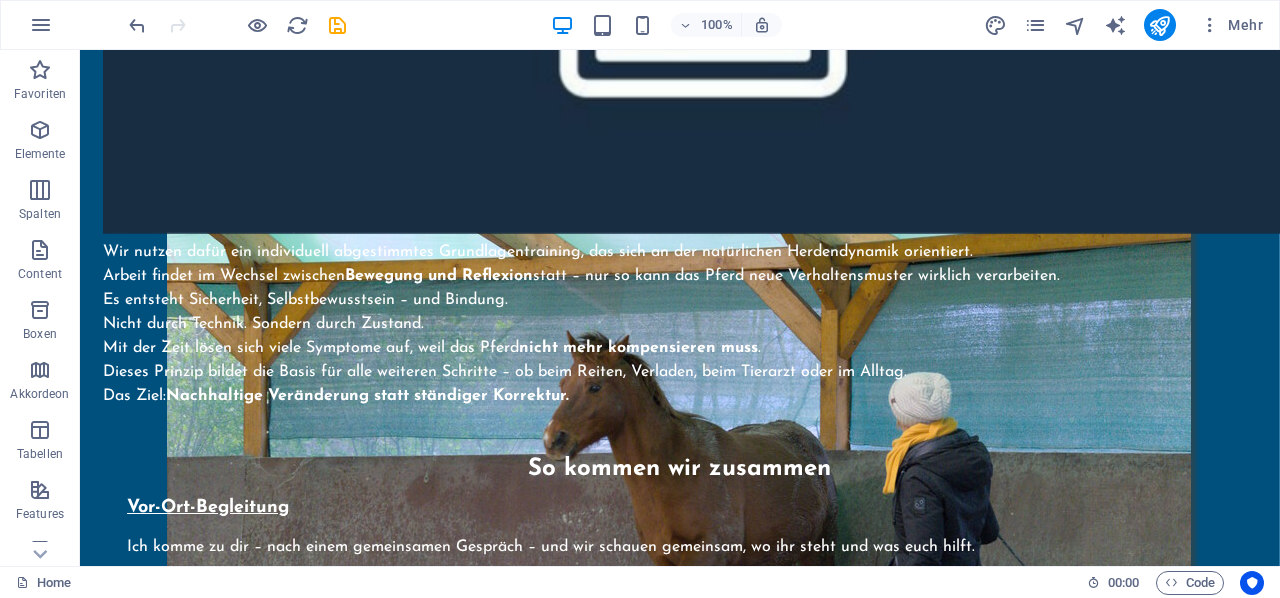 click on "Als Premiumtrainer genieße ich den direkten Kontakt zum Gründer der Methode der angewandten Pferdepsychologie° [PERSON] , sowie den wöchentlichen Austausch mit ihm und meinen Trainerkolleginnen. Durch diesen wertvollen Austausch, sind wir immer auf dem aktuellsten Stand, um bestmögliche Erfolge für dich und dein Pferd zu erzielen. Wenn du "Typ Selbstlerner" bist, gibt es einen Onlinekurs im Selfstudy Format auf  www.timo-ameruoso.de . Mit meinem Rabattcode sparst du nochmal 10%. Schreib mir ne kurze Nachricht mit dem Stichwort "Rabattcode",  und du bekommst ihn ganz einfach in dein Postfach." at bounding box center [679, 1414] 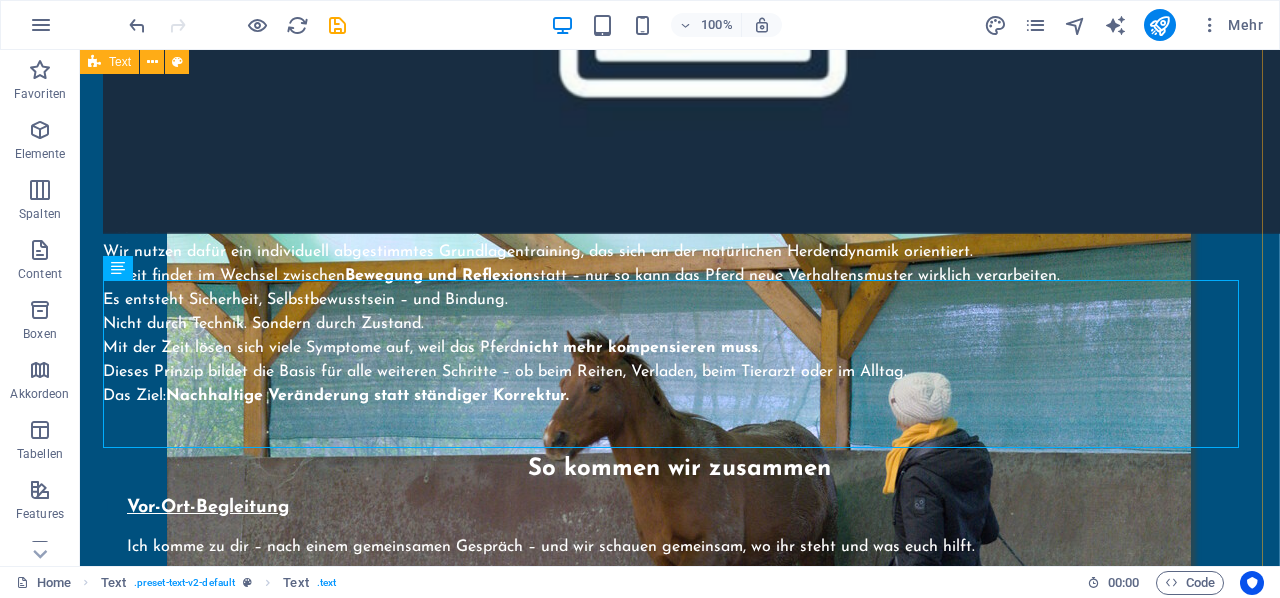 click on "Premiumtrainer Als Premiumtrainer genieße ich den direkten Kontakt zum Gründer der Methode der angewandten Pferdepsychologie° [NAME], sowie den wöchentlichen Austausch mit ihm und meinen Trainerkolleginnen. Durch diesen wertvollen Austausch, sind wir immer auf dem aktuellsten Stand, um bestmögliche Erfolge für dich und dein Pferd zu erzielen. Wenn du "Typ Selbstlerner" bist, gibt es einen Onlinekurs im Selfstudy Format auf www.timo-ameruoso.de . Mit meinem Rabattcode sparst du nochmal 10%. Schreib mir ne kurze Nachricht mit dem Stichwort "Rabattcode",  und du bekommst ihn ganz einfach in dein Postfach." at bounding box center [679, 1377] 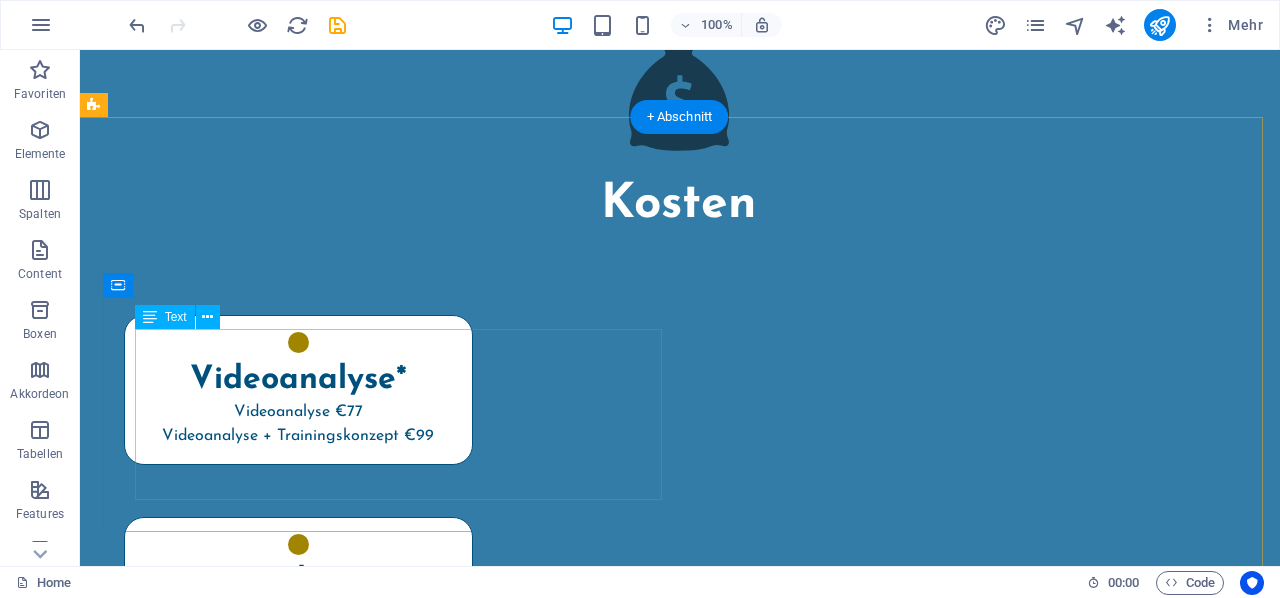 scroll, scrollTop: 7656, scrollLeft: 1, axis: both 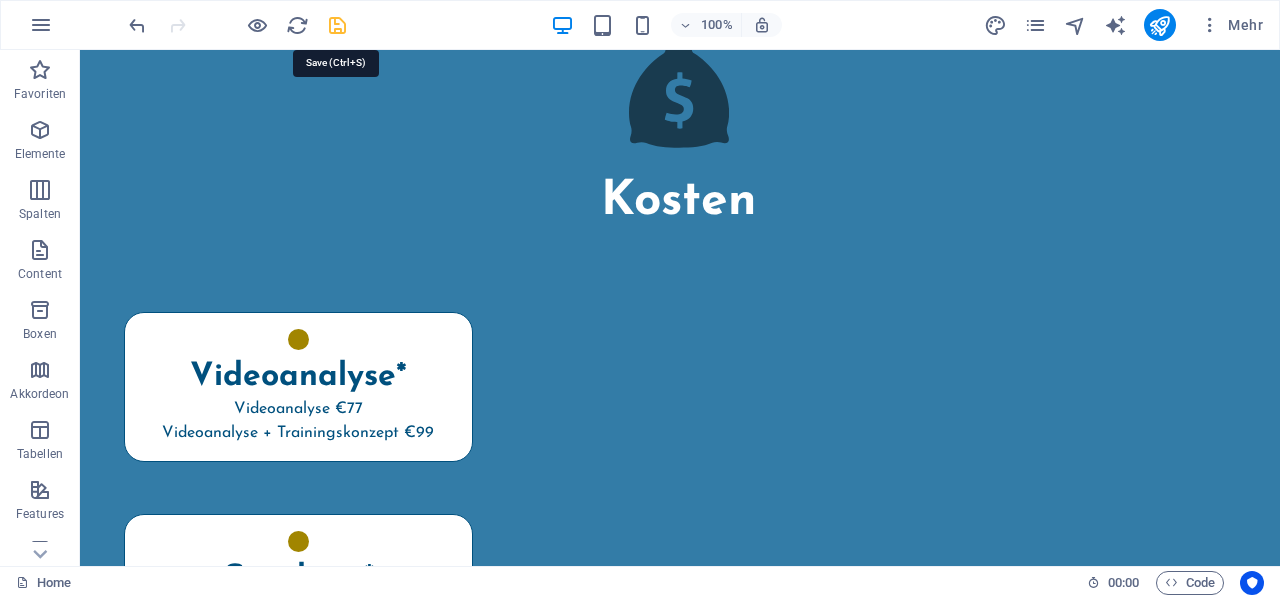 click at bounding box center (337, 25) 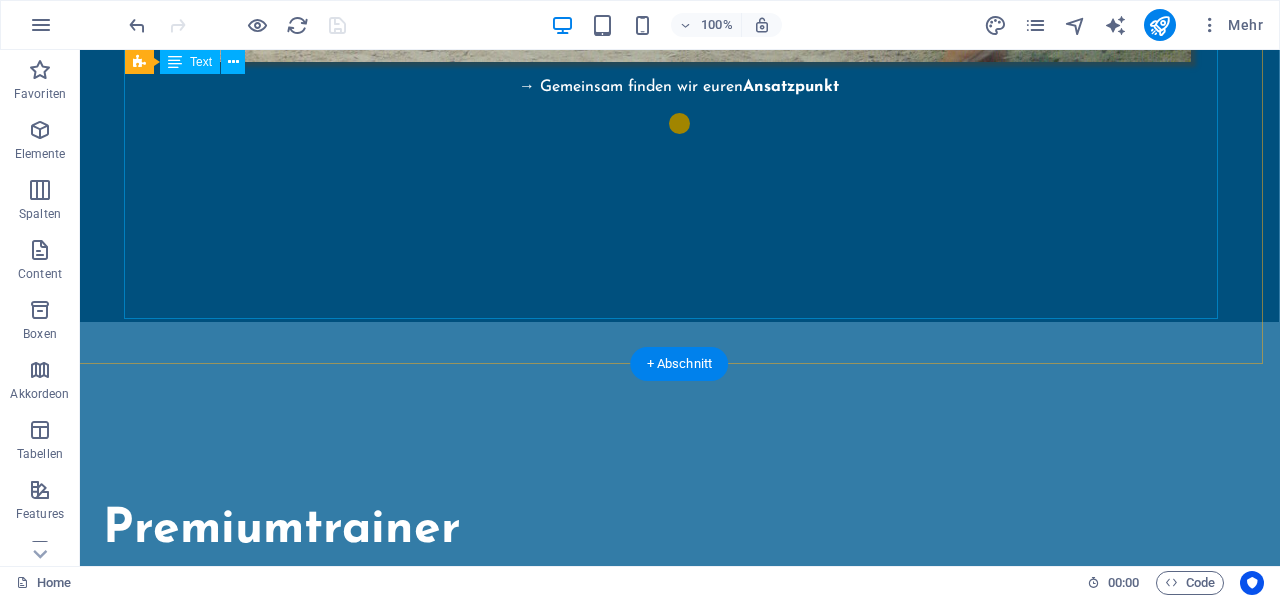 scroll, scrollTop: 4569, scrollLeft: 1, axis: both 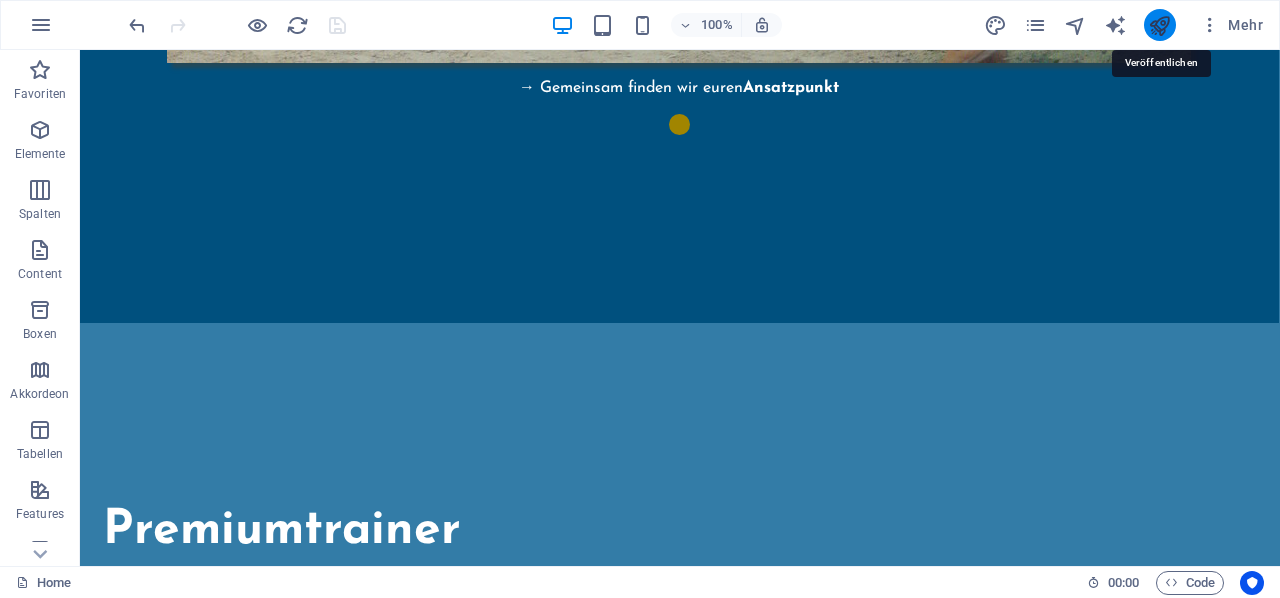 click at bounding box center (1159, 25) 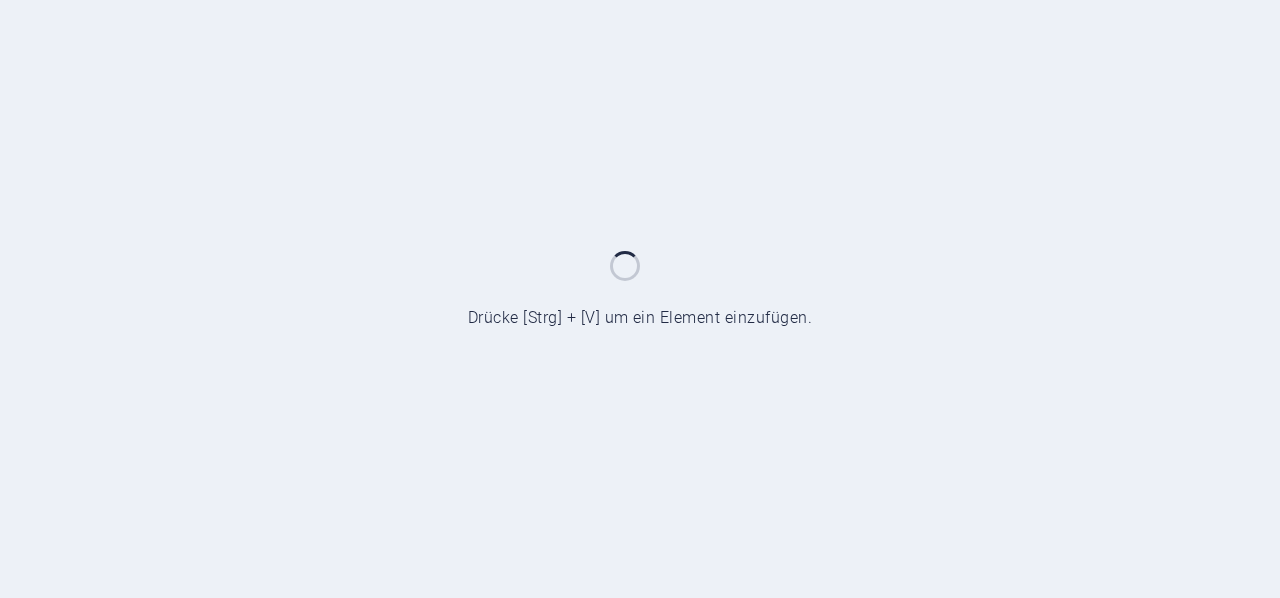 scroll, scrollTop: 0, scrollLeft: 0, axis: both 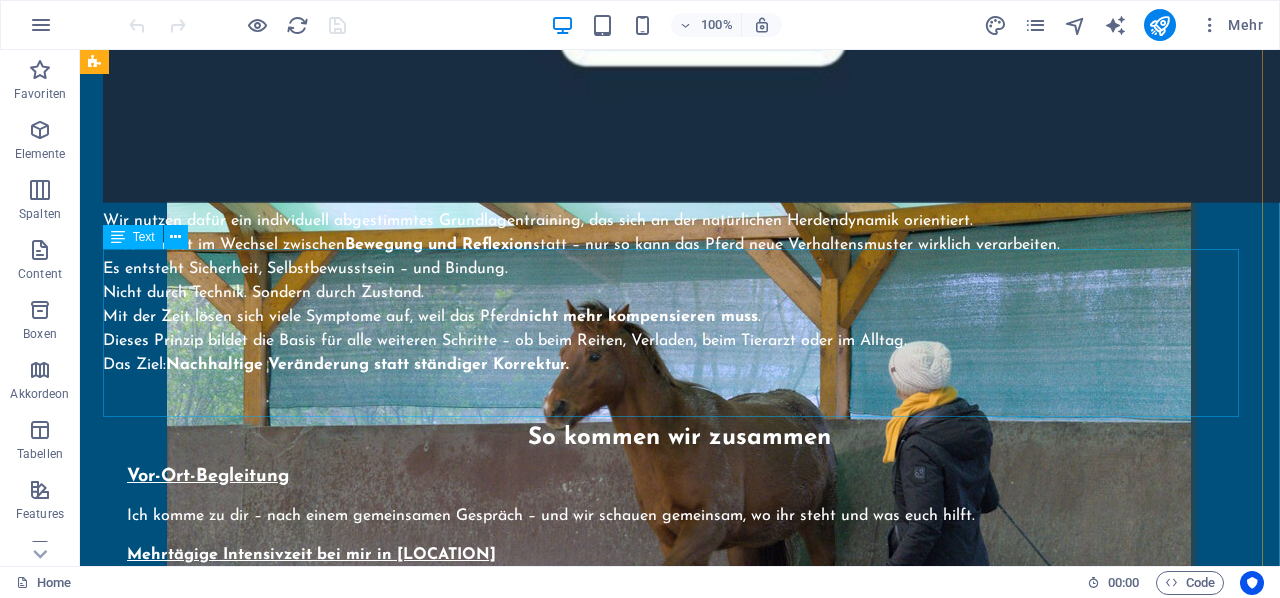 click on "Als Premiumtrainer genieße ich den direkten Kontakt zum Gründer der Methode der angewandten Pferdepsychologie° [PERSON] , sowie den wöchentlichen Austausch mit ihm und meinen Trainerkolleginnen. Durch diesen wertvollen Austausch, sind wir immer auf dem aktuellsten Stand, um bestmögliche Erfolge für dich und dein Pferd zu erzielen. Wenn du "Typ Selbstlerner" bist, gibt es einen Onlinekurs im Selfstudy Format auf  www.[WEBSITE].  Mit meinem Rabattcode sparst du nochmal 10%. Schreib mir ne kurze Nachricht mit dem Stichwort "Rabattcode",  und du bekommst ihn ganz einfach in dein Postfach." at bounding box center [679, 1383] 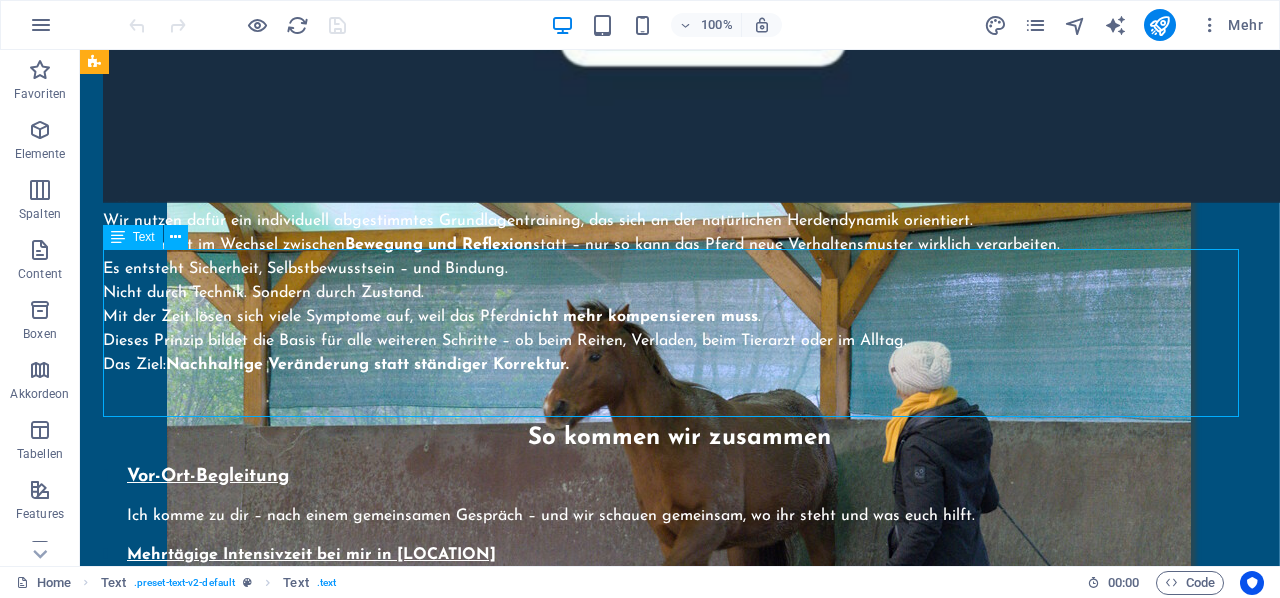 click on "Als Premiumtrainer genieße ich den direkten Kontakt zum Gründer der Methode der angewandten Pferdepsychologie° [PERSON] , sowie den wöchentlichen Austausch mit ihm und meinen Trainerkolleginnen. Durch diesen wertvollen Austausch, sind wir immer auf dem aktuellsten Stand, um bestmögliche Erfolge für dich und dein Pferd zu erzielen. Wenn du "Typ Selbstlerner" bist, gibt es einen Onlinekurs im Selfstudy Format auf  www.[WEBSITE].  Mit meinem Rabattcode sparst du nochmal 10%. Schreib mir ne kurze Nachricht mit dem Stichwort "Rabattcode",  und du bekommst ihn ganz einfach in dein Postfach." at bounding box center (679, 1383) 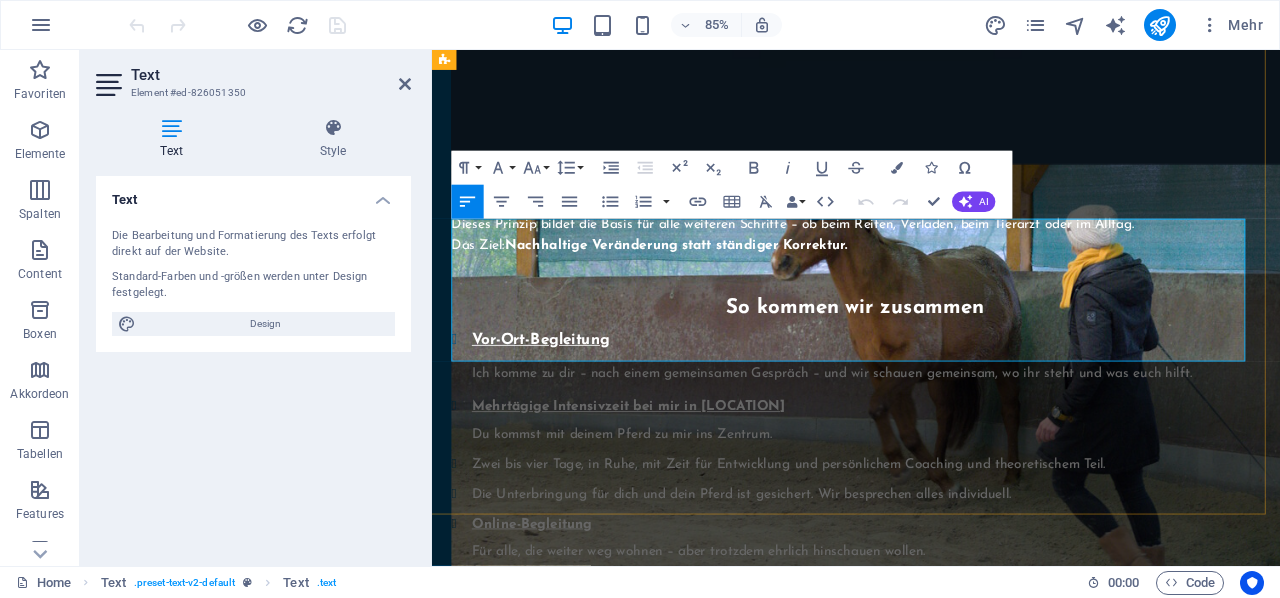 scroll, scrollTop: 3998, scrollLeft: 1, axis: both 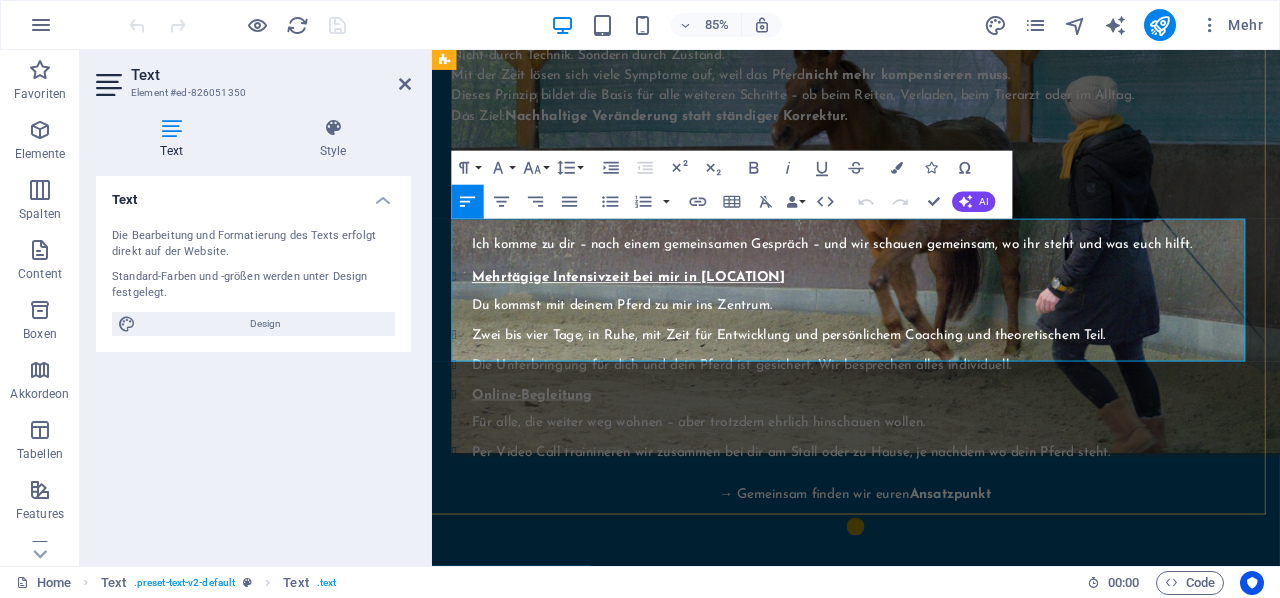 drag, startPoint x: 1163, startPoint y: 306, endPoint x: 750, endPoint y: 321, distance: 413.2723 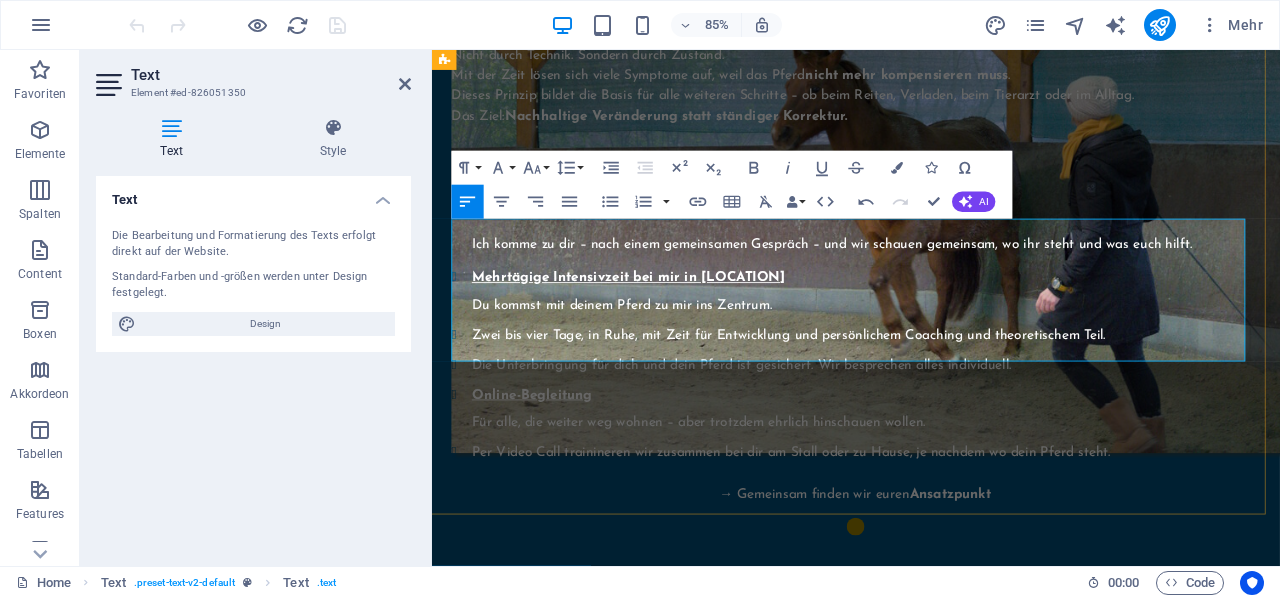click on "Als Premiumtrainer genieße ich den direkten Kontakt zum Gründer der Methode der angewandten Pferdepsychologie° Timo Ameruoso, sowie den wöchentlichen Austausch mit ihm und meinen Trainerkolleginnen. Durch diesen wertvollen Austausch, sind wir immer auf dem aktuellsten Stand, um dir das beste Wissen für dein Pferd weitergeben zu können." at bounding box center [930, 1099] 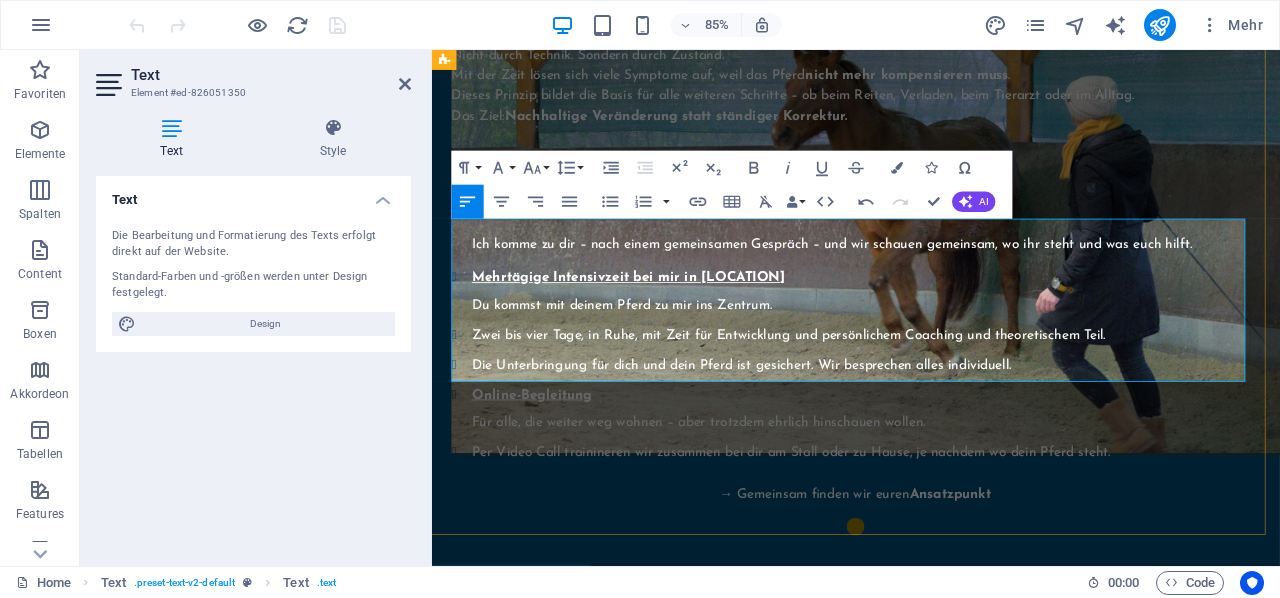 click on "Mit meinem Rabattcode sparst du nochmal 10%. Schreib mir ne kurze Nachricht mit dem Stichwort "Rabattcode",  und du bekommst ihn ganz einfach in dein Postfach." at bounding box center (930, 1231) 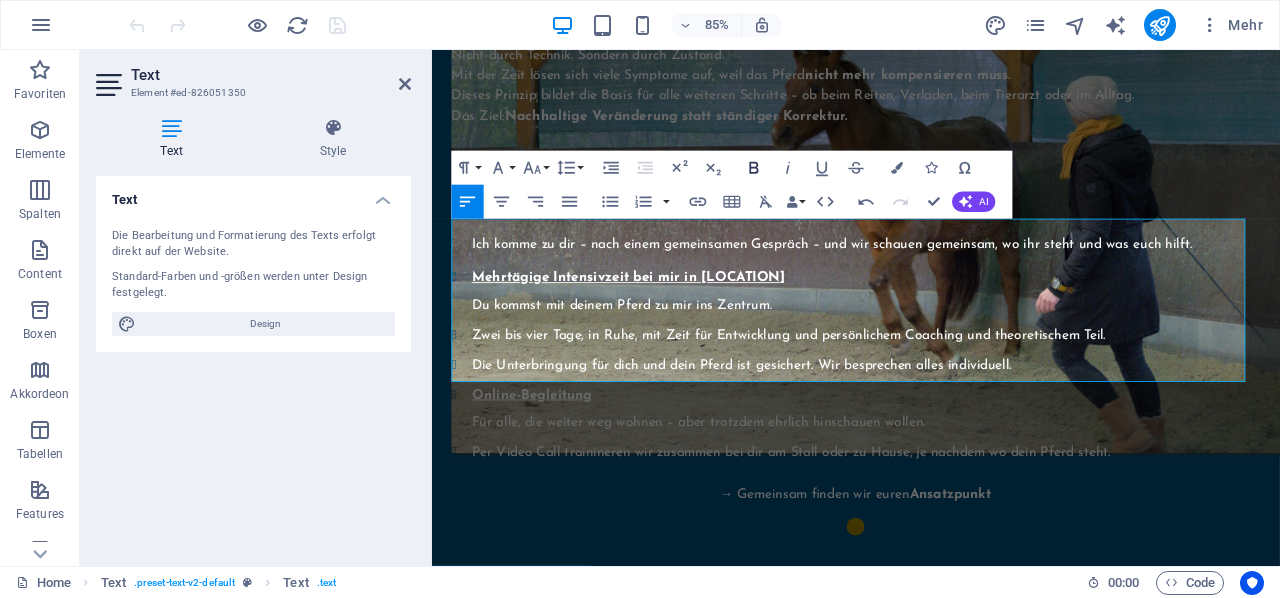 click 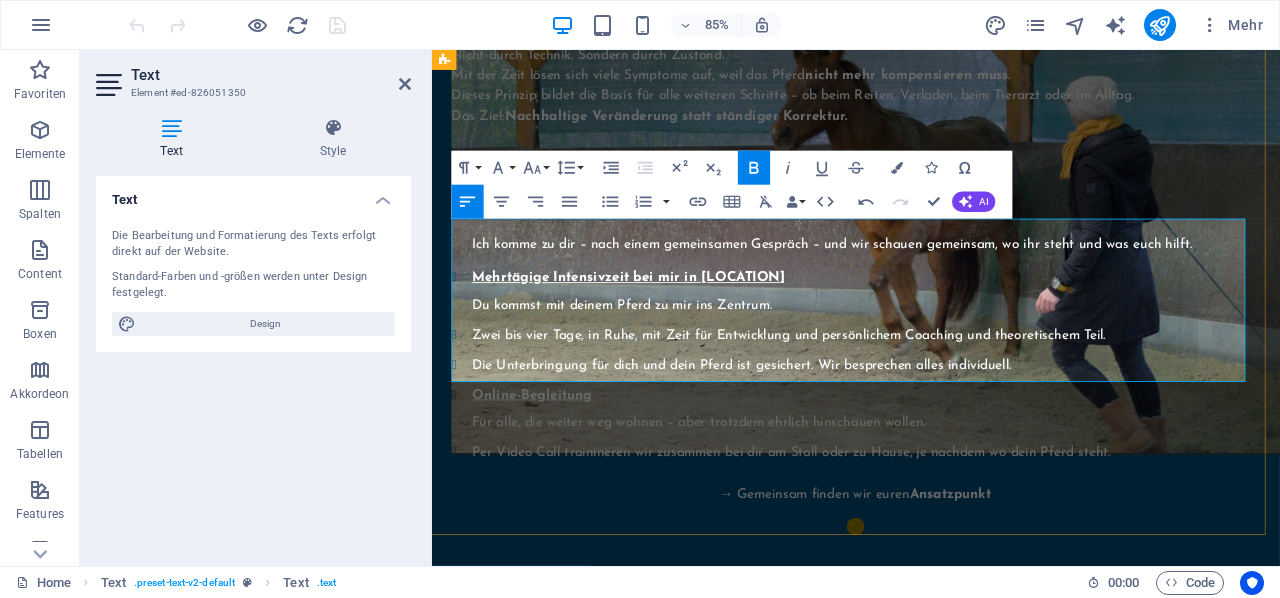 click on "Wenn du zum "Typ Selbstlerner" gehörst?" at bounding box center (930, 1171) 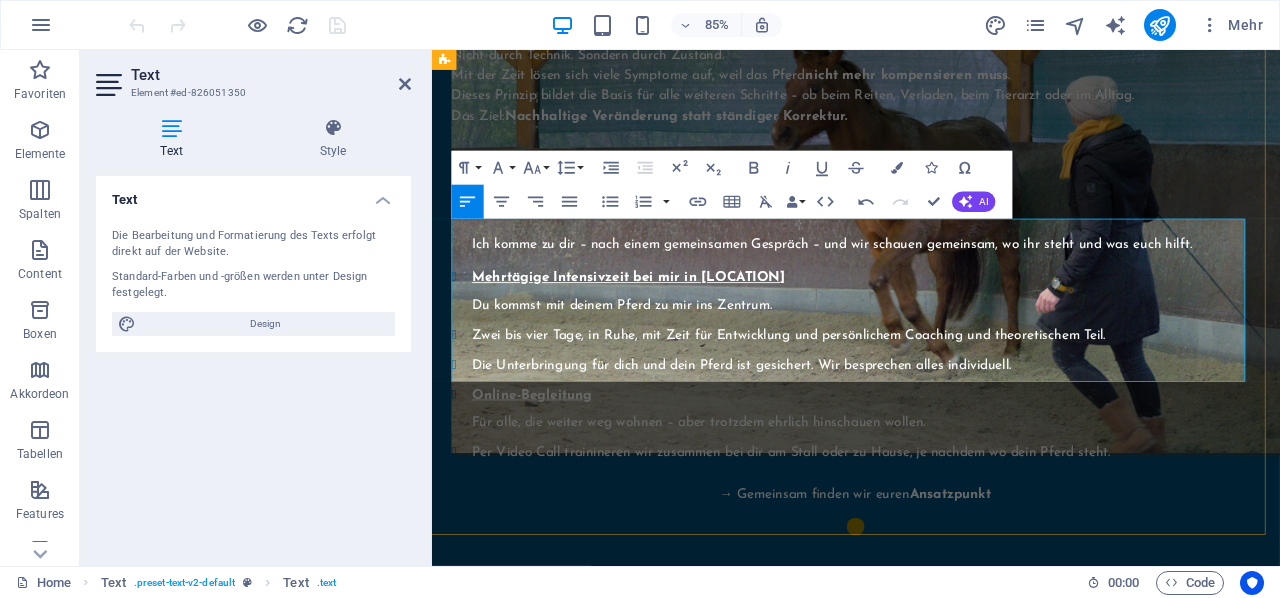 click on "Schreib mir ne kurze Nachricht mit dem Stichwort "Rabattcode",  und du bekommst ihn ganz einfach in dein Postfach." at bounding box center (930, 1243) 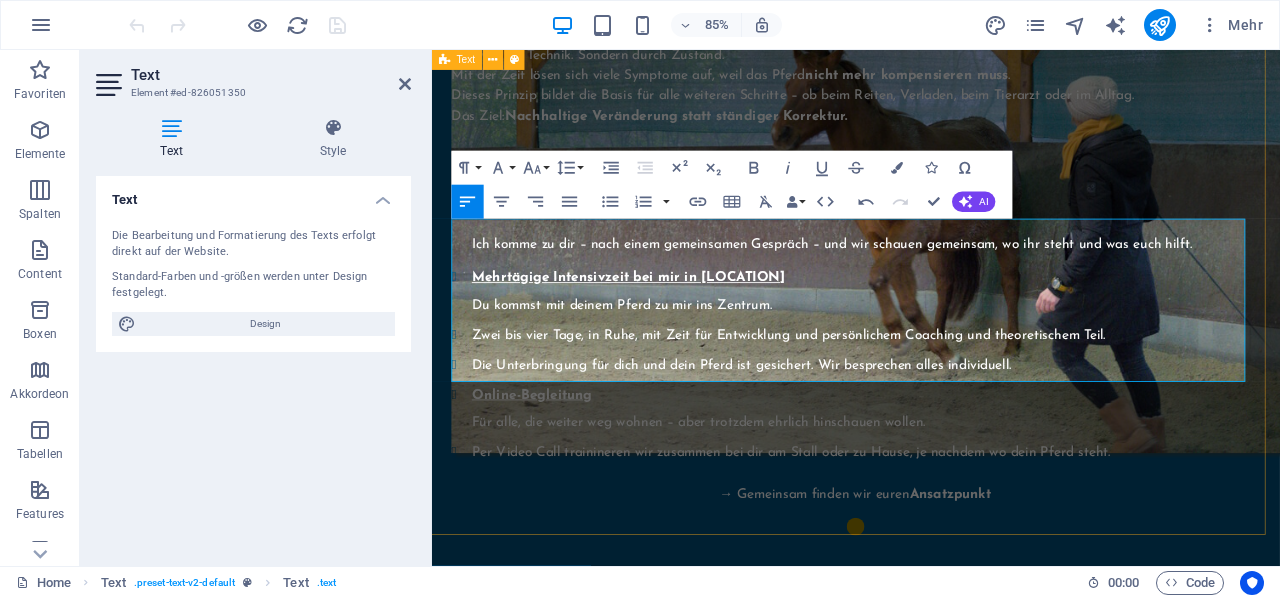click on "Premiumtrainer Als Premiumtrainer genieße ich den direkten Kontakt zum Gründer der Methode der angewandten Pferdepsychologie° Timo Ameruoso, sowie den wöchentlichen Austausch mit ihm und meinen Trainerkolleginnen. Durch diesen wertvollen Austausch, sind wir immer auf dem aktuellsten Stand. Somit bin ich in der Lage, dir das beste Wissen für dein Pferd weitergeben zu können. Wenn du zum "Typ Selbstlerner" gehörst?  Es gibt einen Onlinekurs im Selfstudy Format auf  www.timo-ameruoso.de . Mit meinem Rabattcode sparst du nochmal  10% .  Schreib mir eine kurze Nachricht mit dem Stichwort "Rabattcode",  und du bekommst ihn ganz einfach in dein Postfach." at bounding box center (930, 1123) 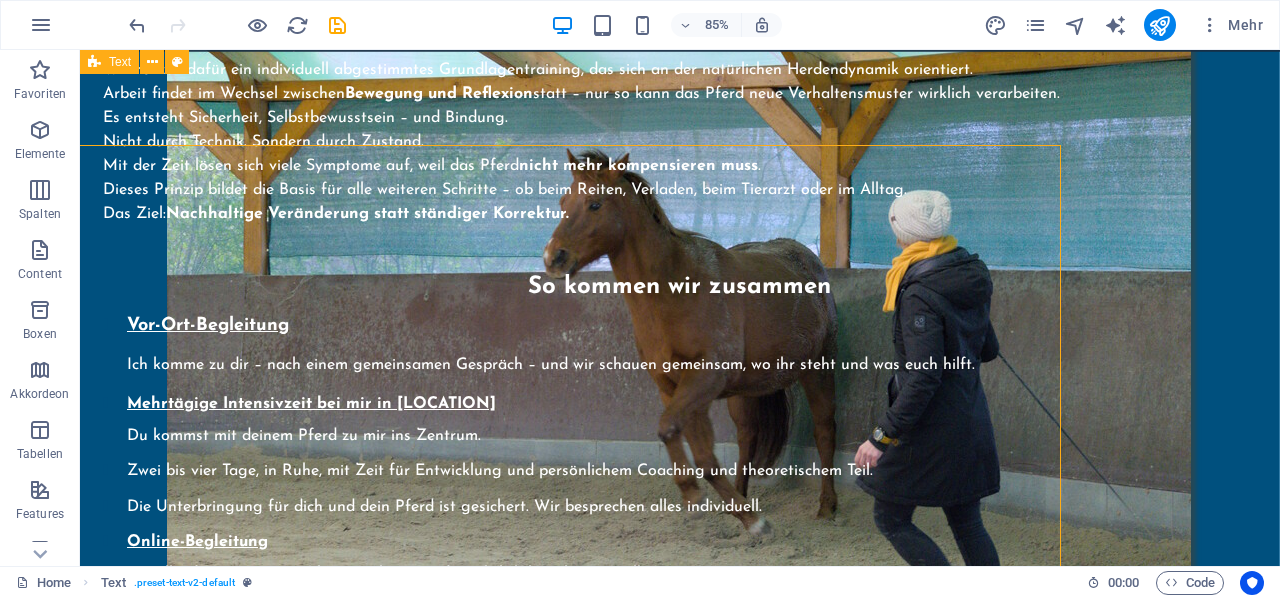scroll, scrollTop: 3848, scrollLeft: 1, axis: both 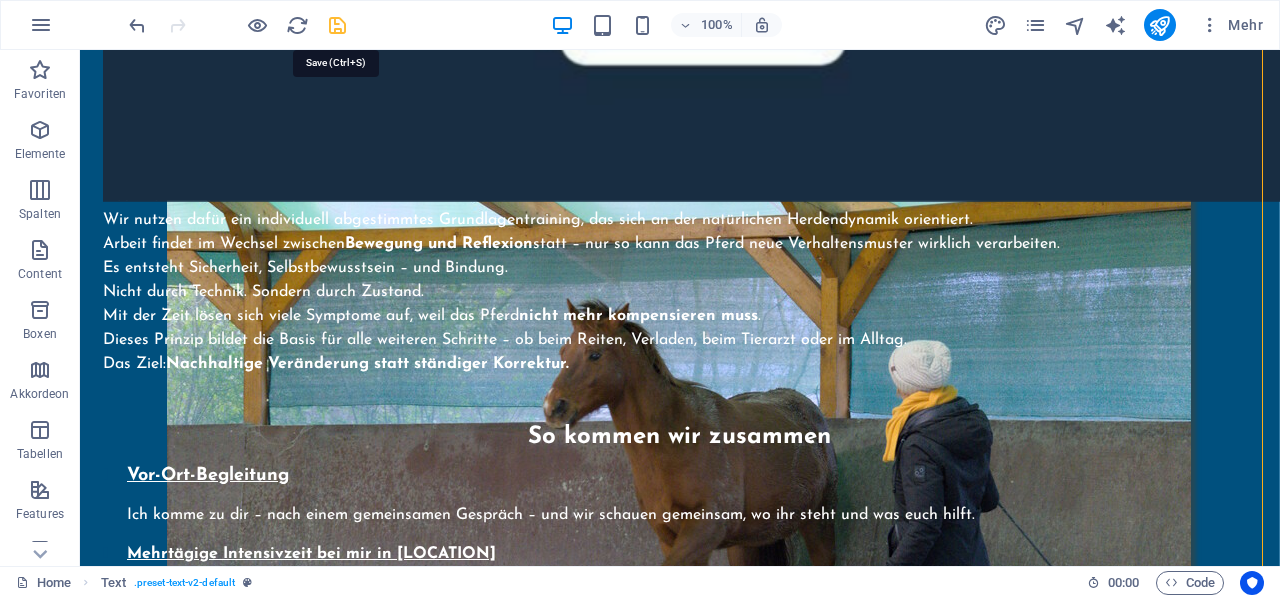 click at bounding box center (337, 25) 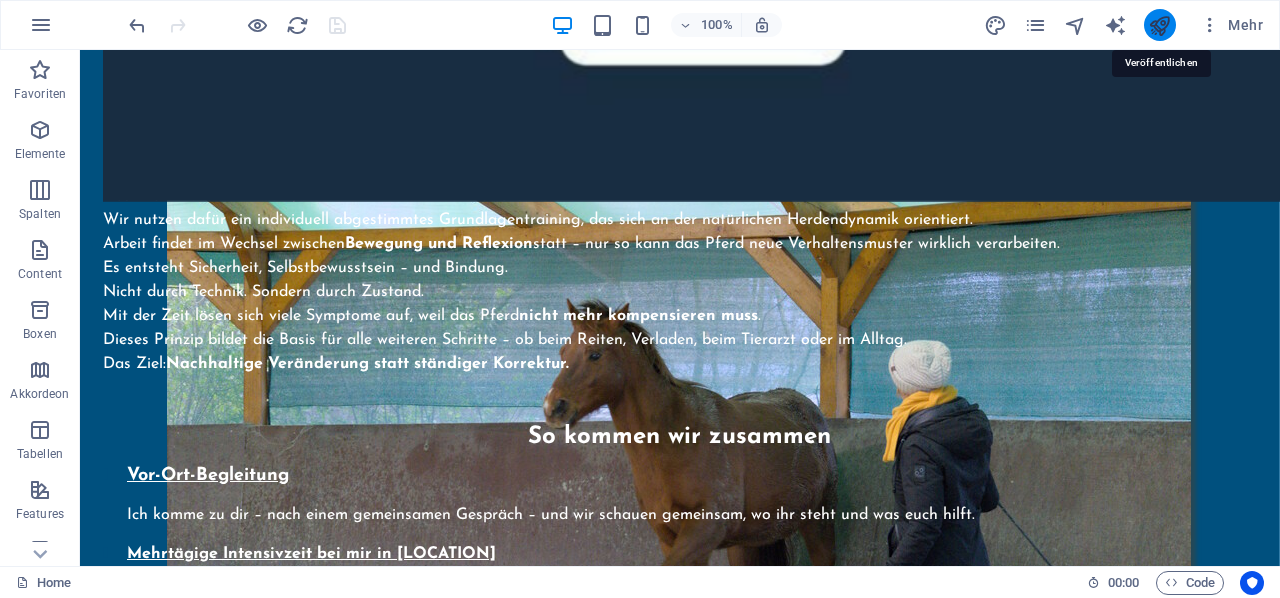 click at bounding box center (1159, 25) 